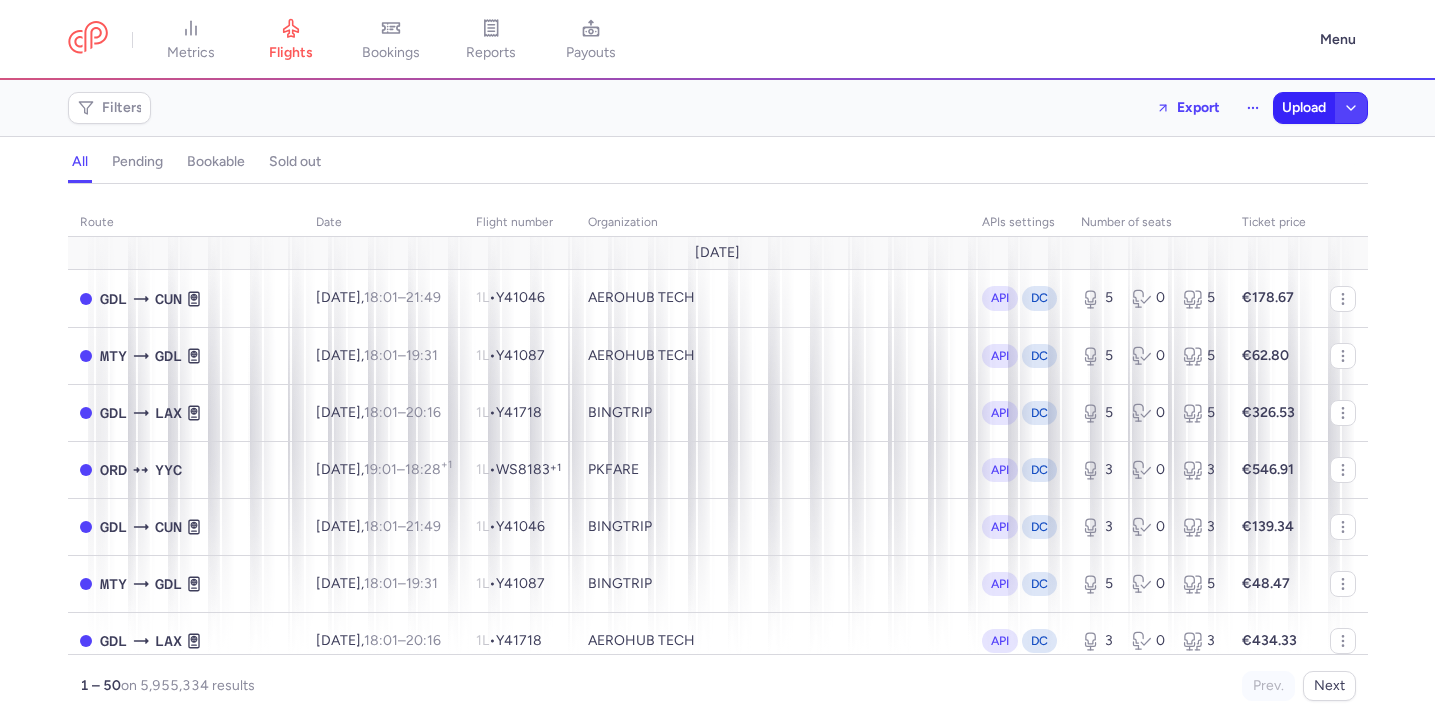 scroll, scrollTop: 0, scrollLeft: 0, axis: both 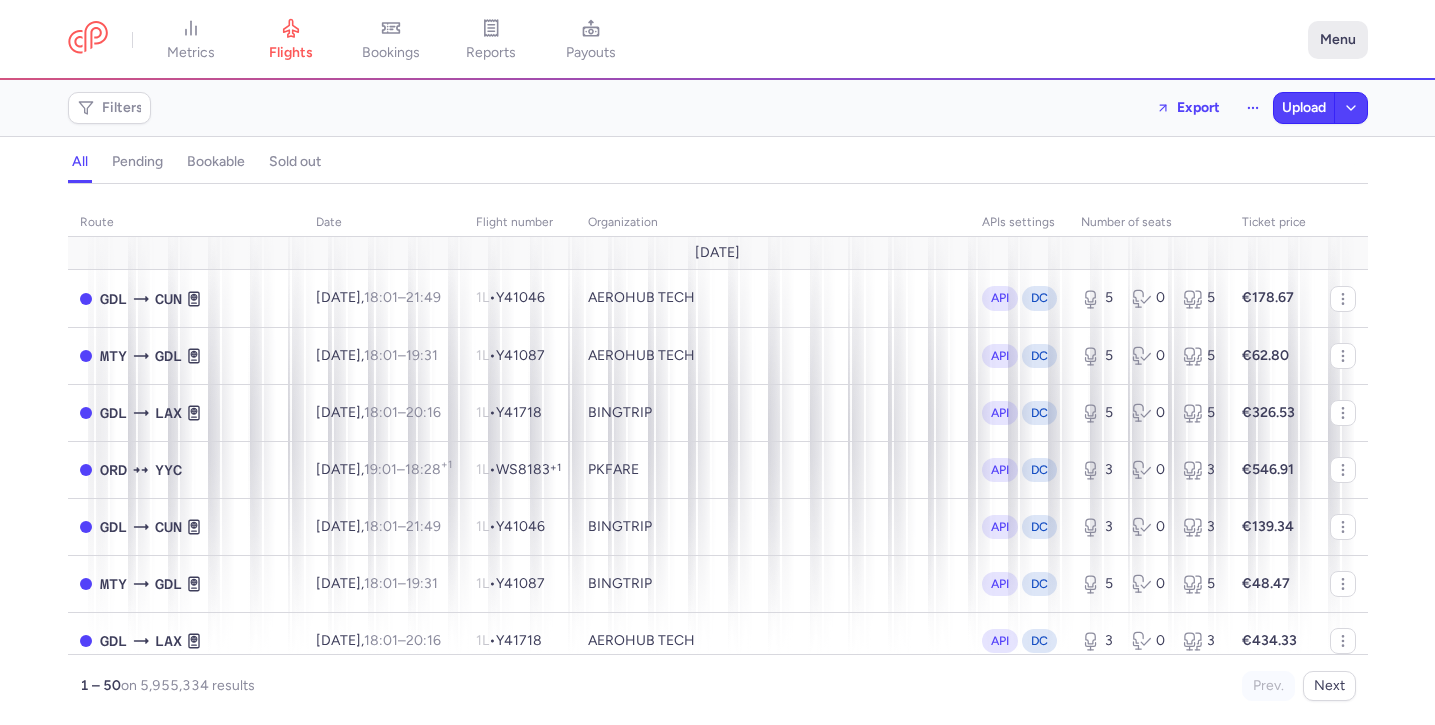 click on "Menu" at bounding box center [1338, 40] 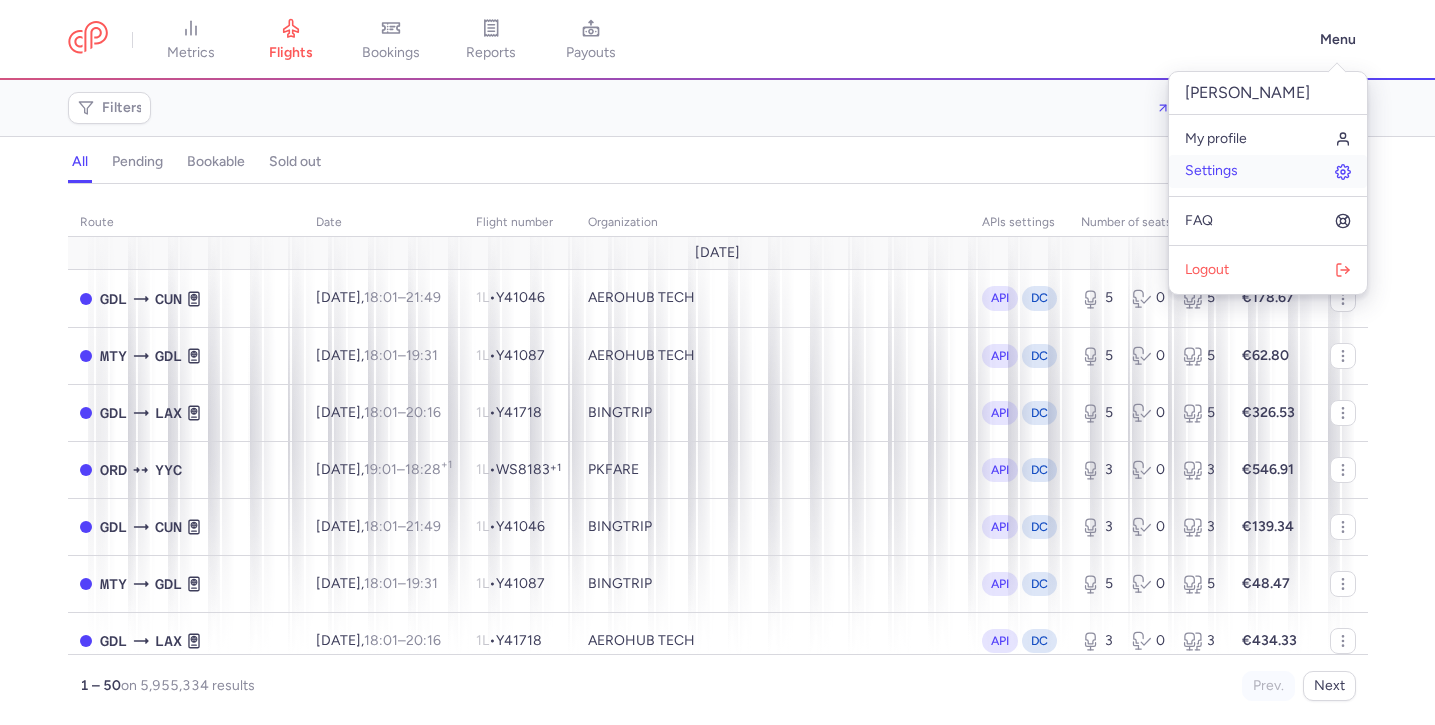 click on "Settings" at bounding box center (1211, 171) 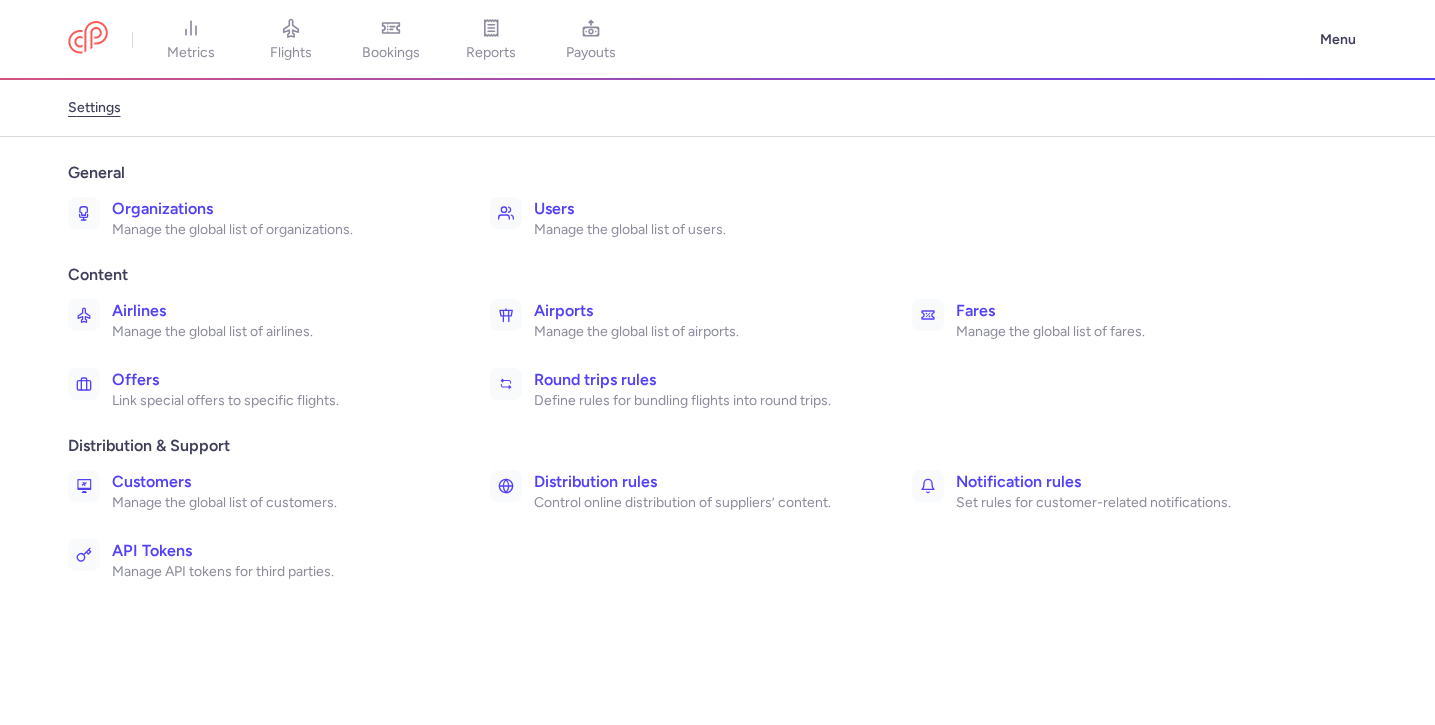 click on "Organizations" at bounding box center (279, 209) 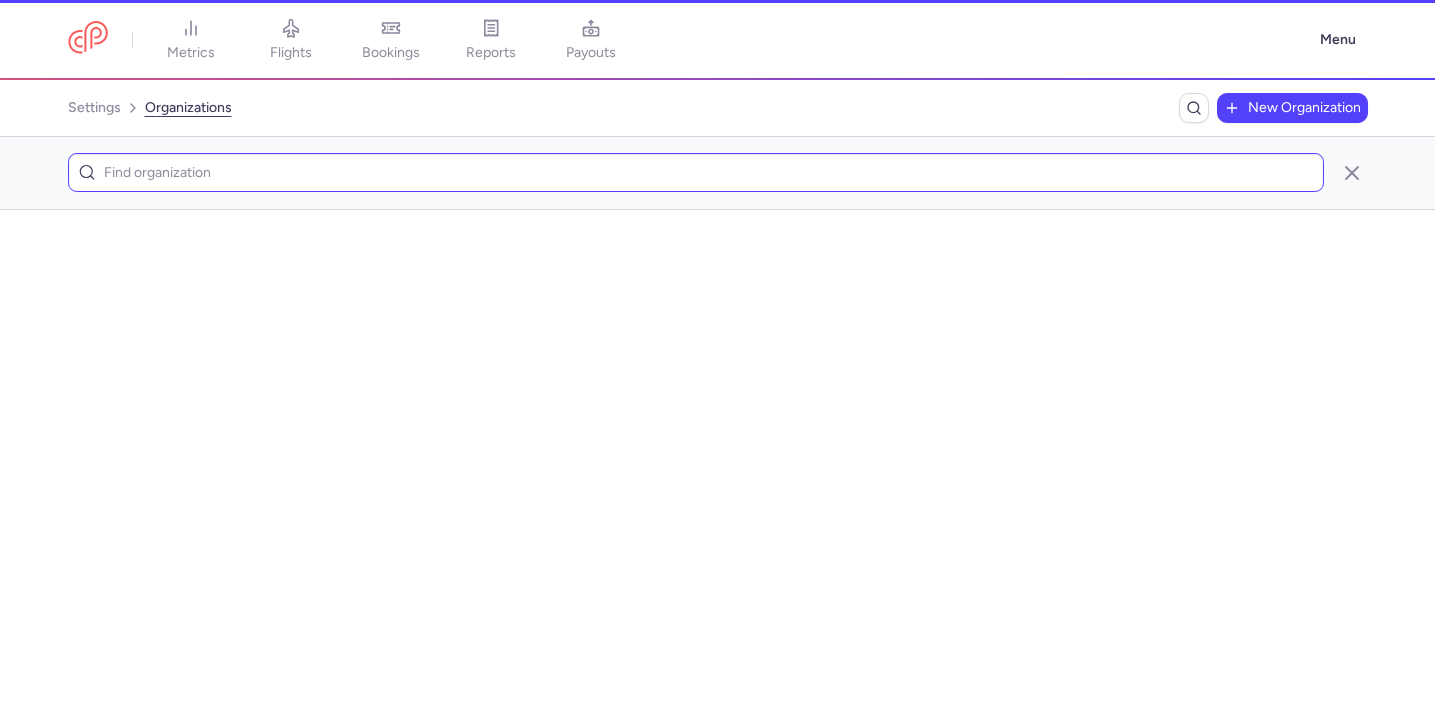 scroll, scrollTop: 0, scrollLeft: 0, axis: both 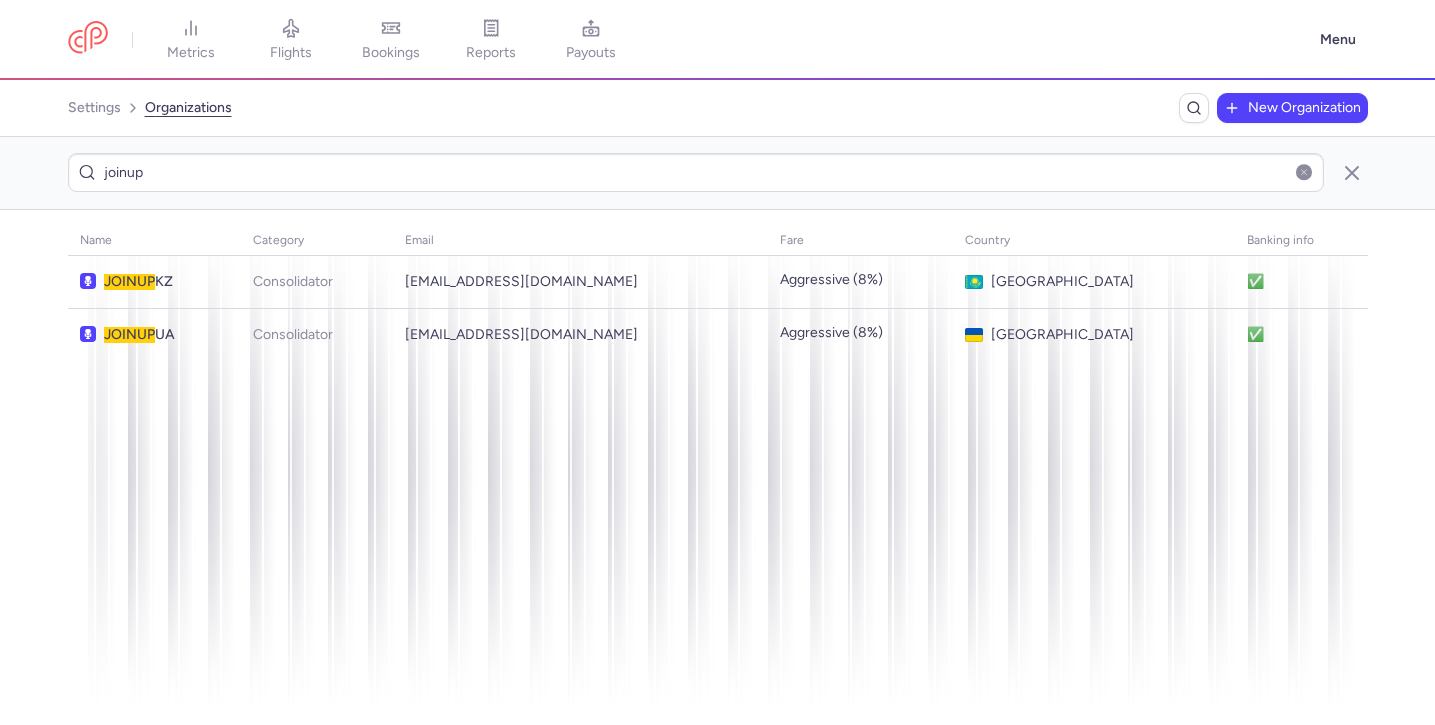 type on "joinup" 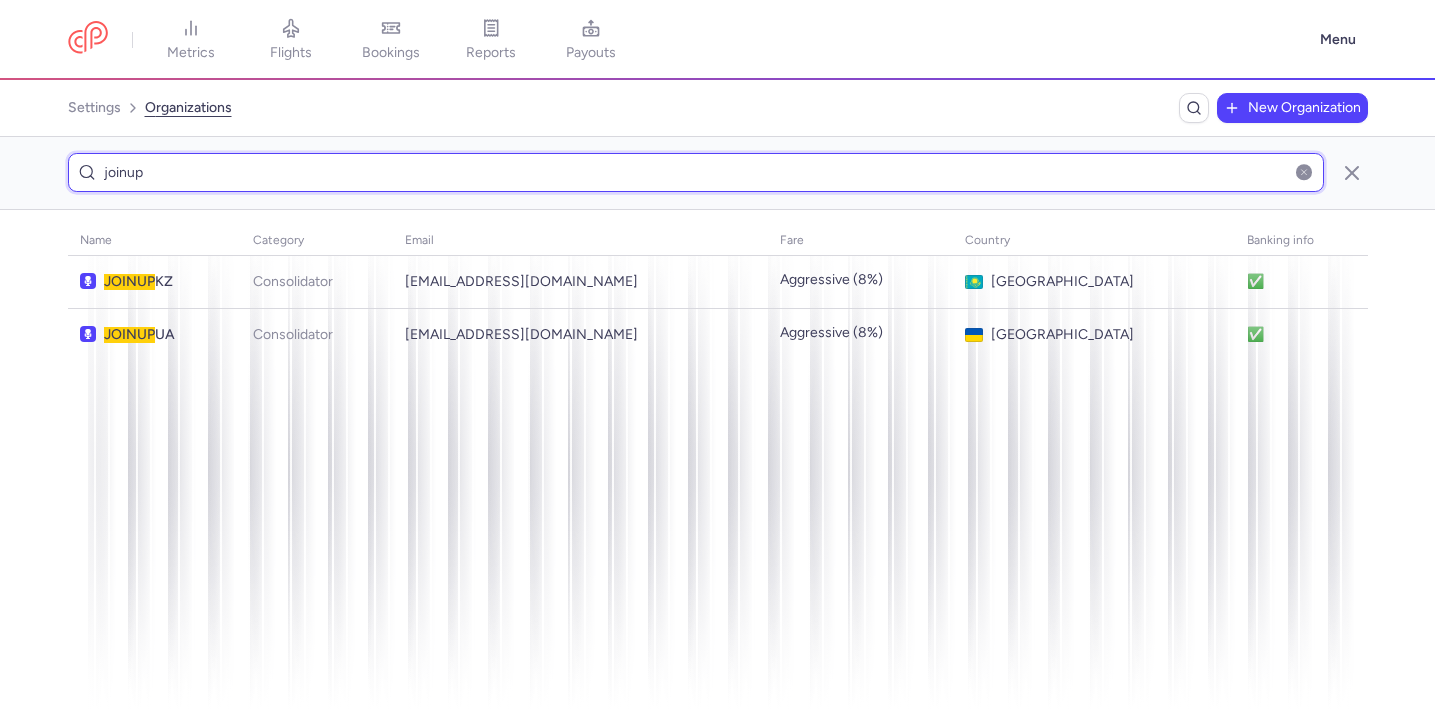 click on "joinup" at bounding box center (696, 172) 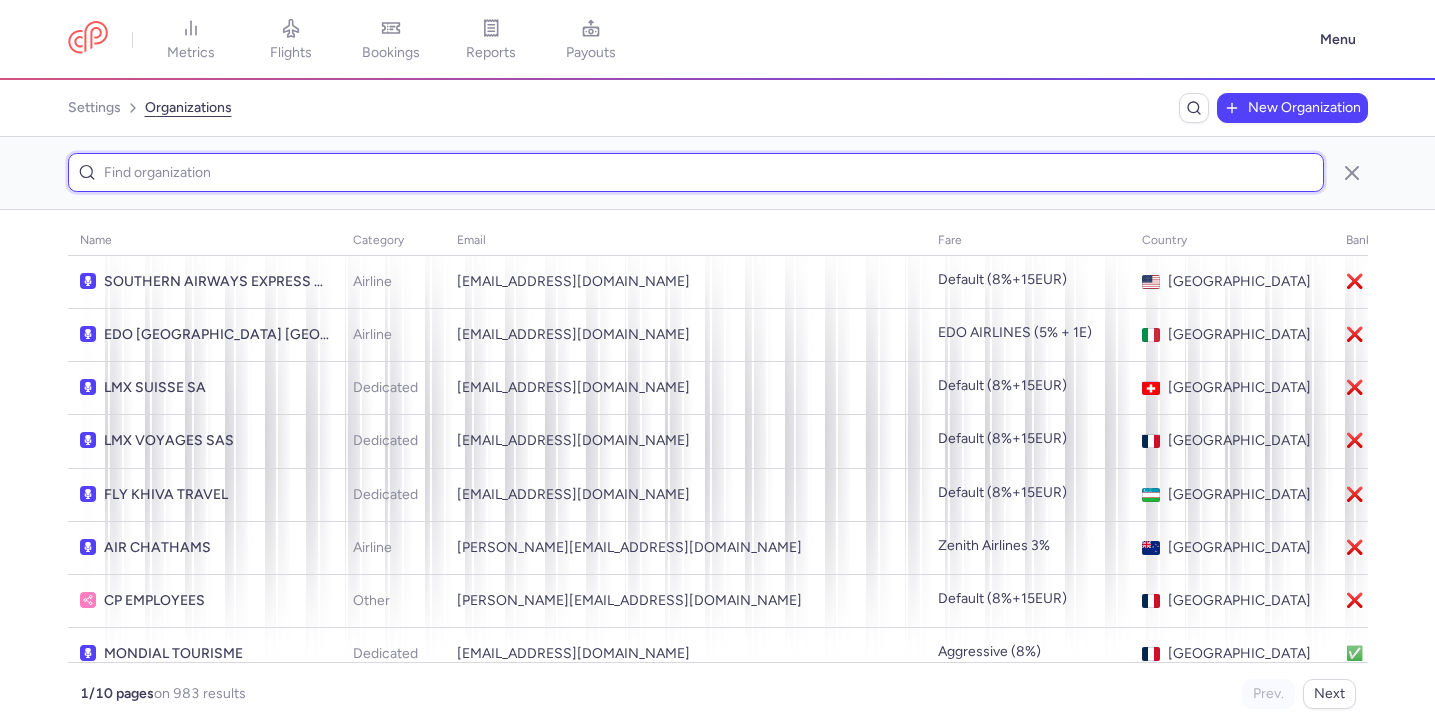 type 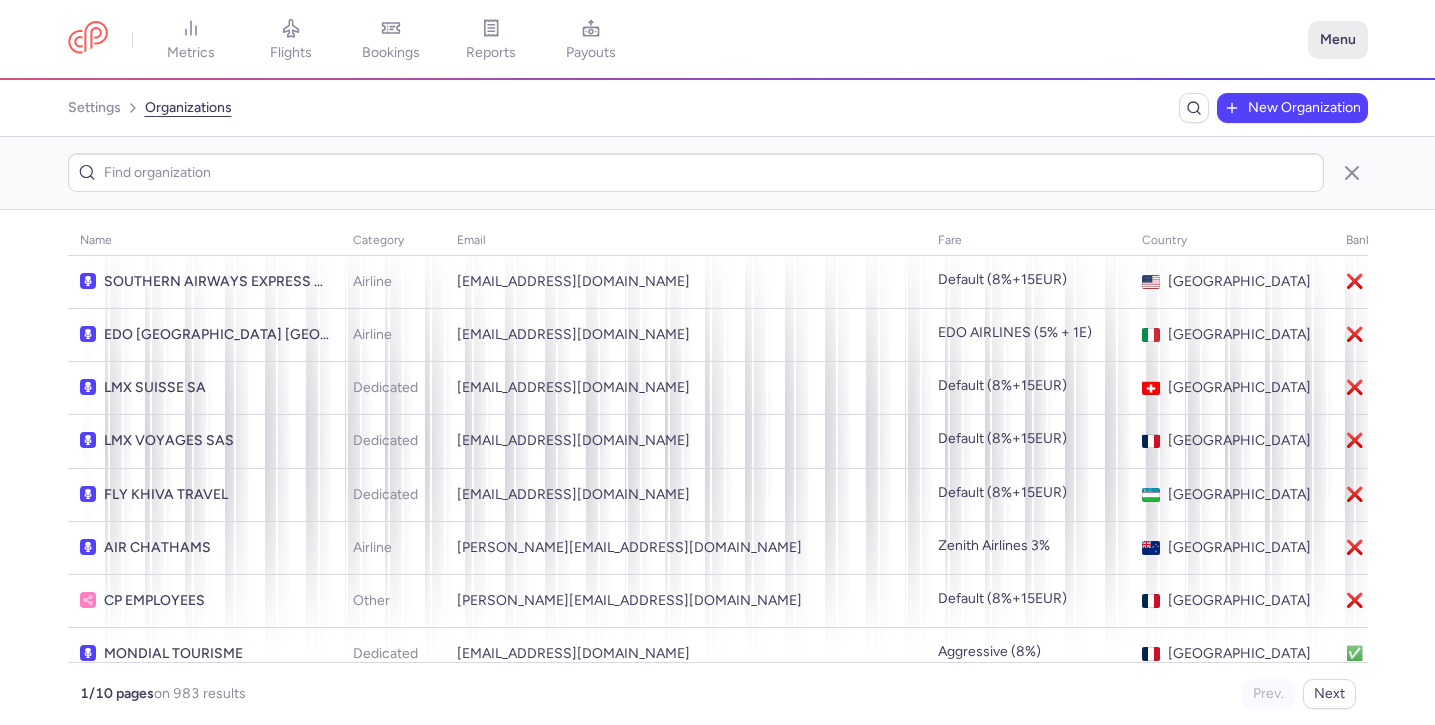 click on "Menu" at bounding box center [1338, 40] 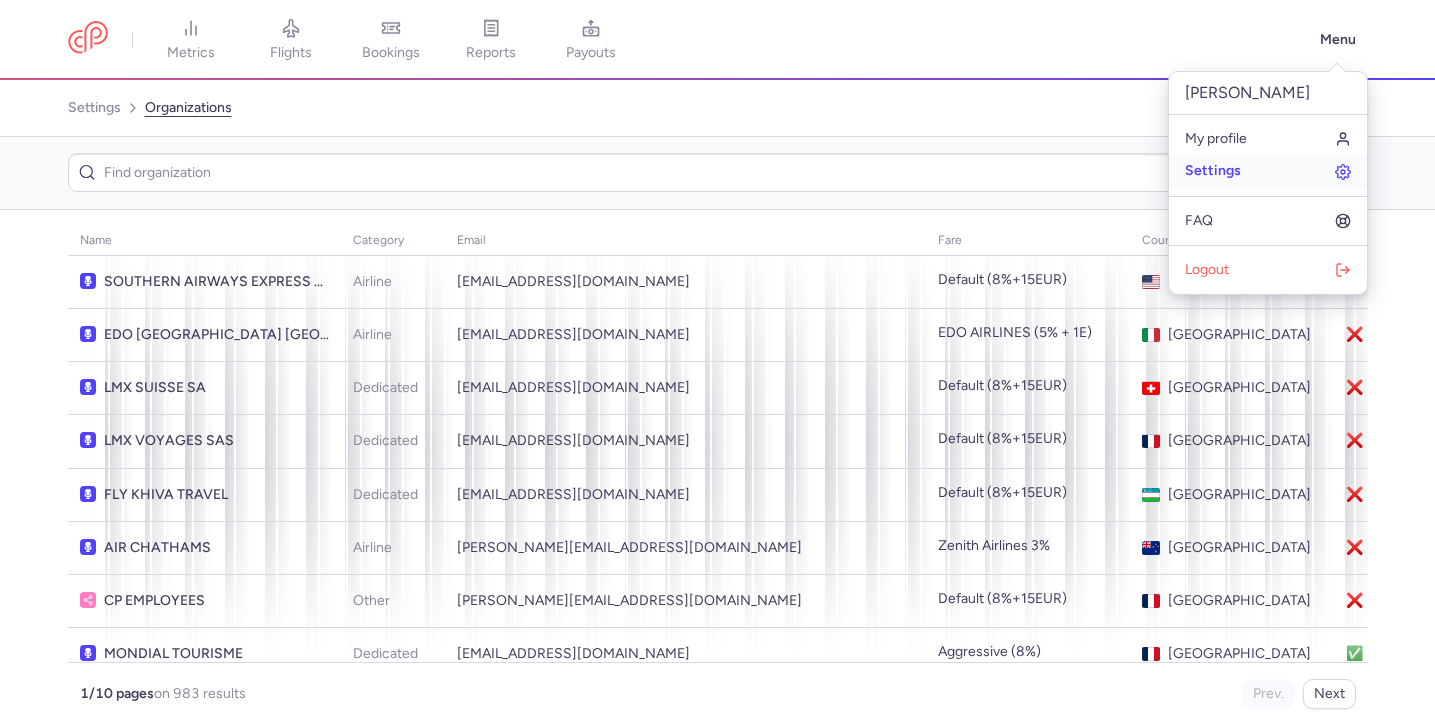click on "Settings" at bounding box center (1268, 171) 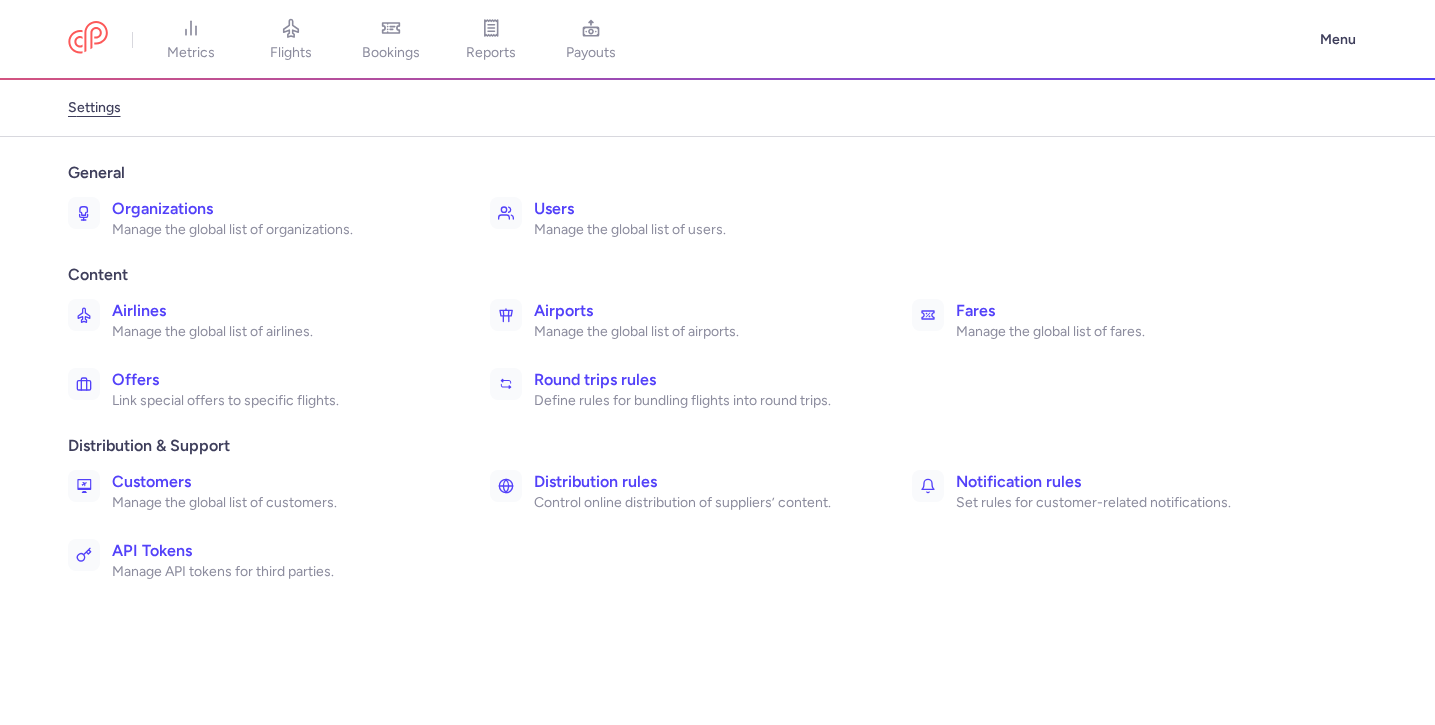 click on "Distribution rules" at bounding box center [701, 482] 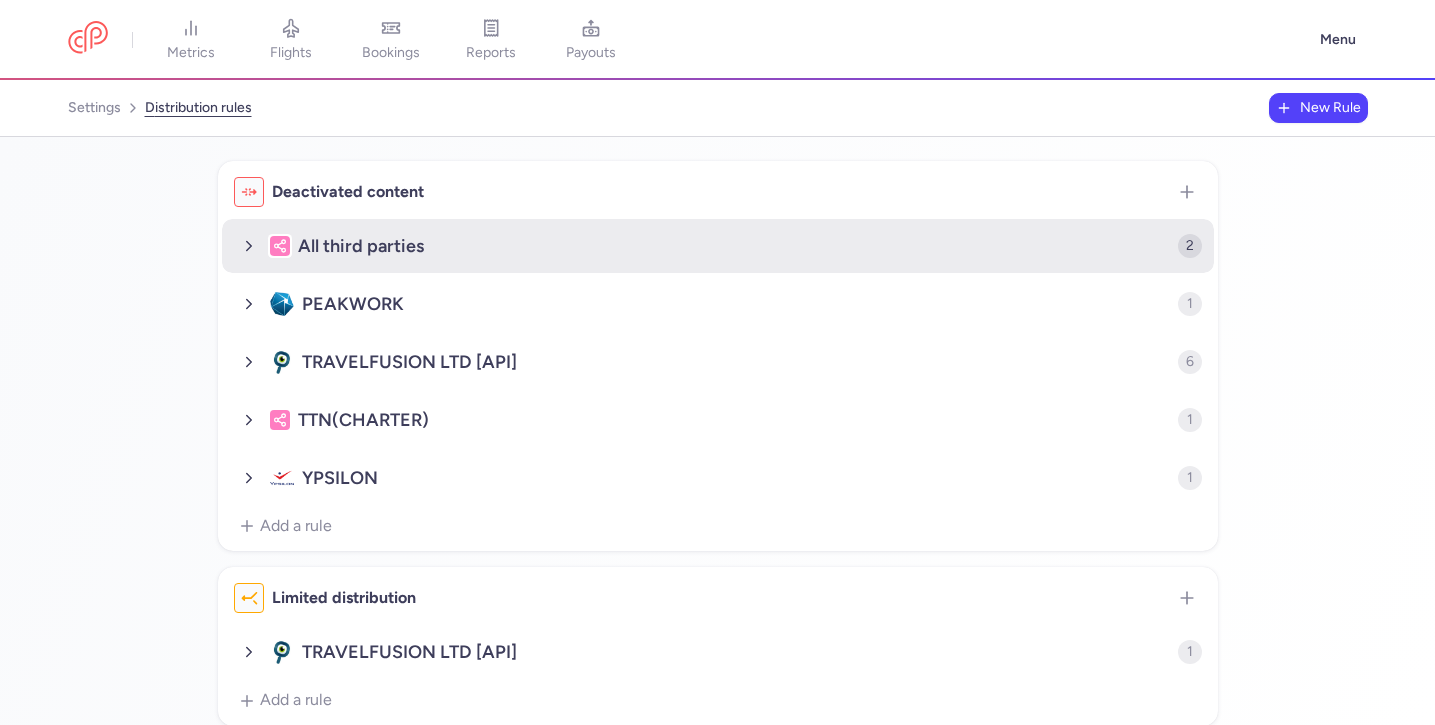click on "All third parties" 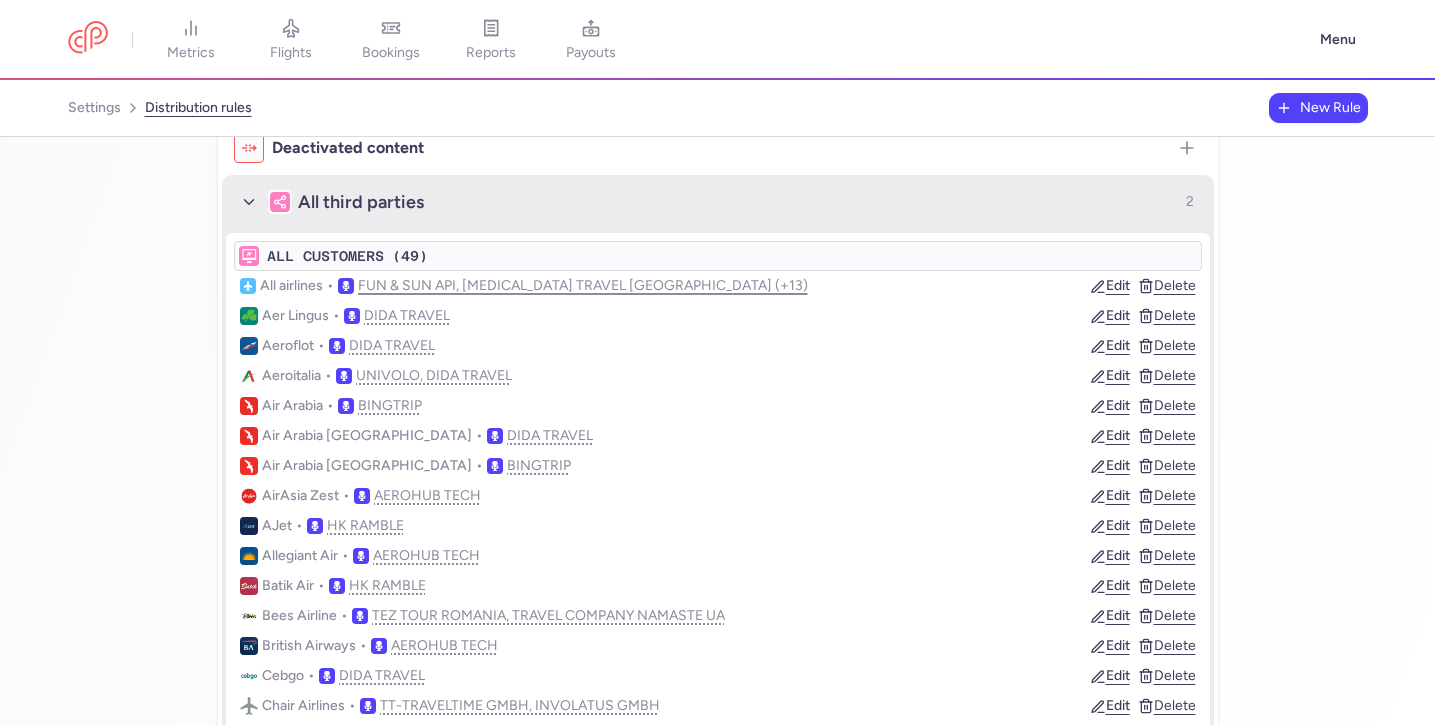 scroll, scrollTop: 0, scrollLeft: 0, axis: both 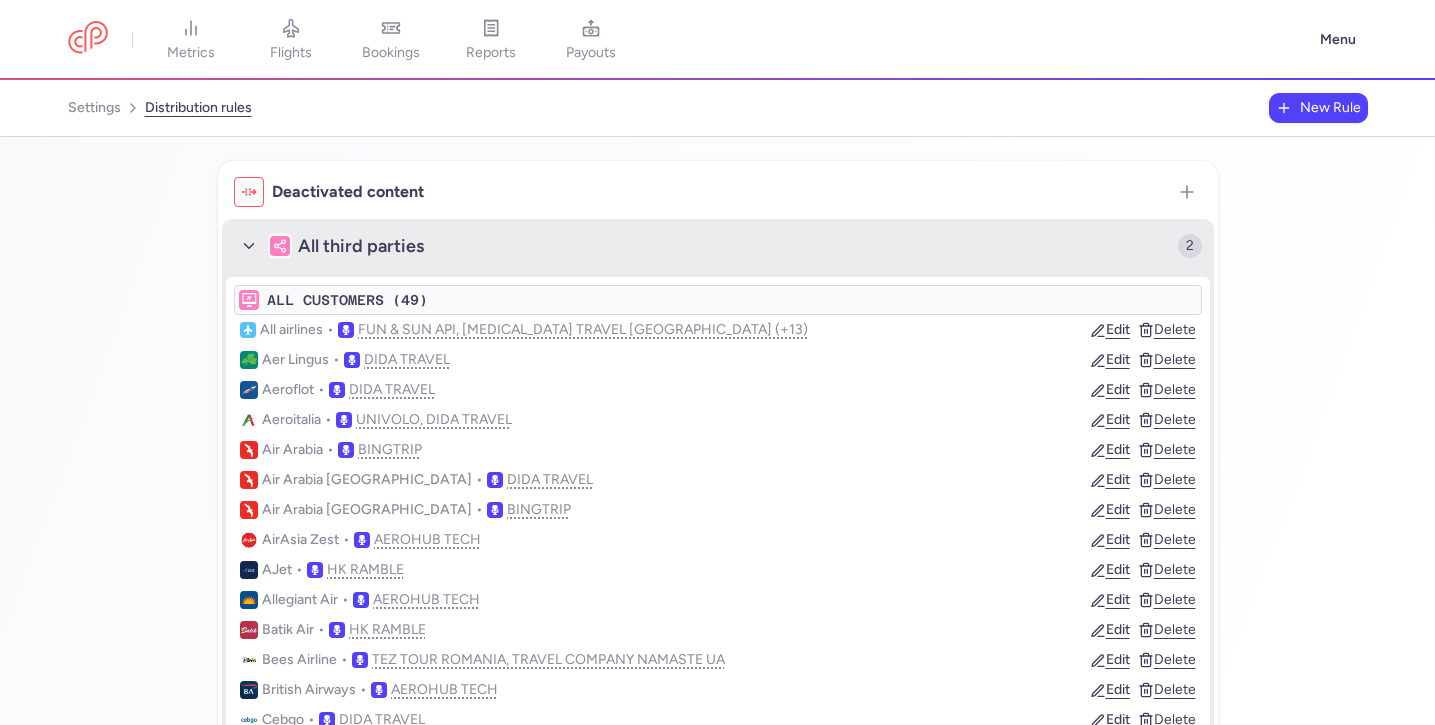 click on "All third parties 2" at bounding box center (718, 246) 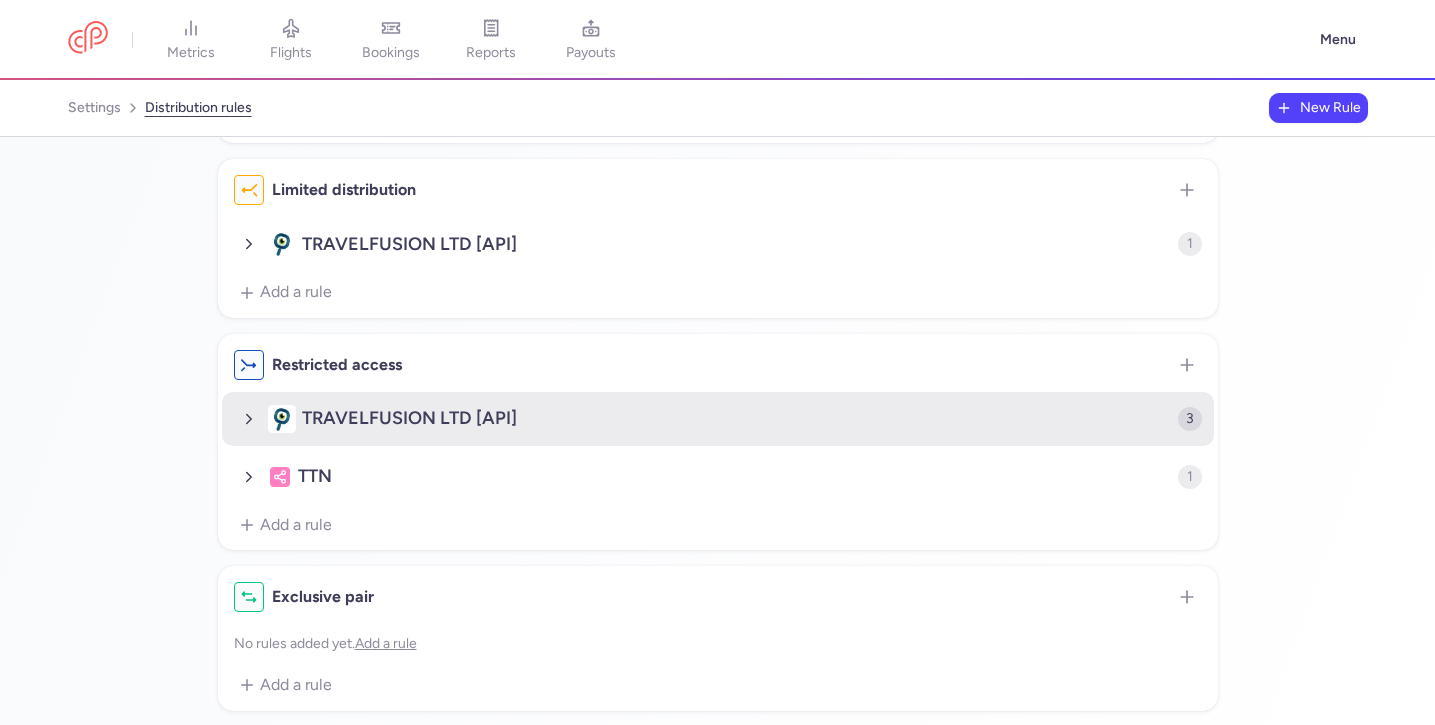 click on "TRAVELFUSION LTD [API] 3" at bounding box center [718, 419] 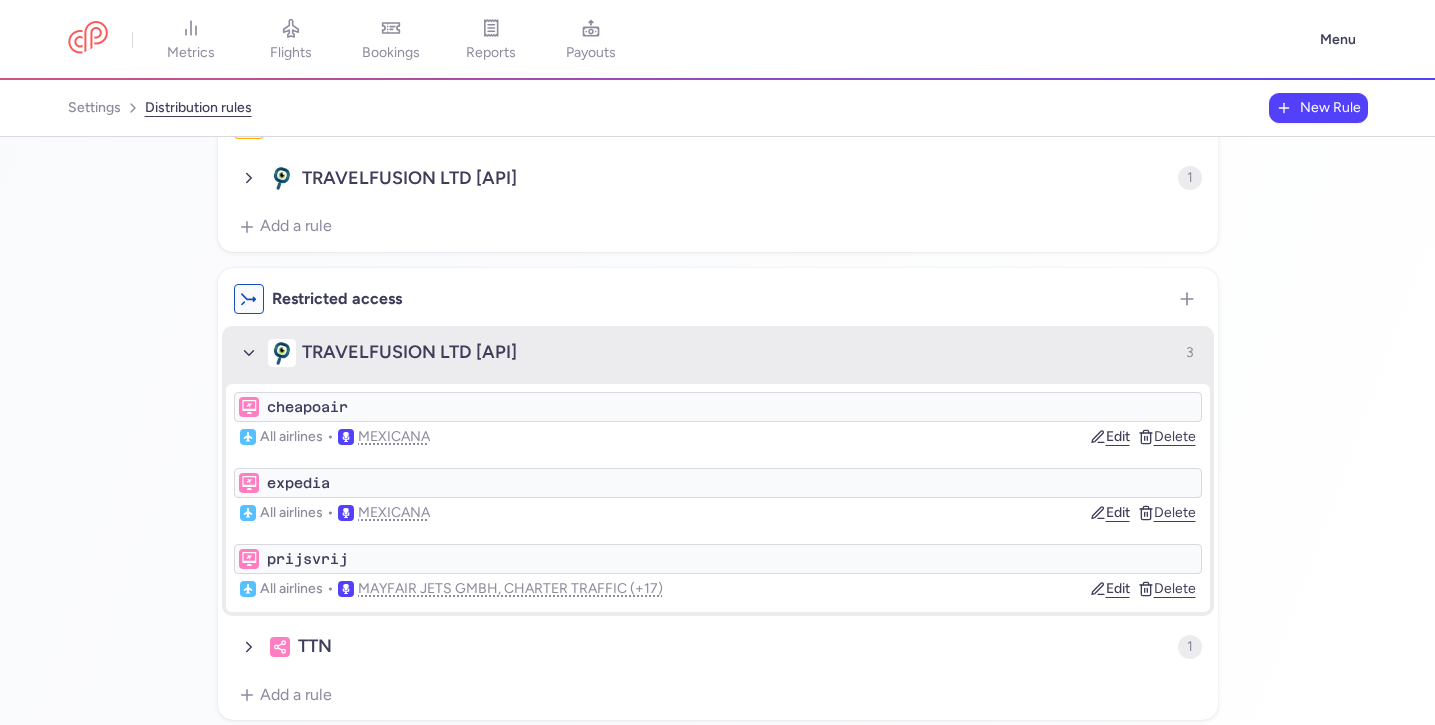 scroll, scrollTop: 473, scrollLeft: 0, axis: vertical 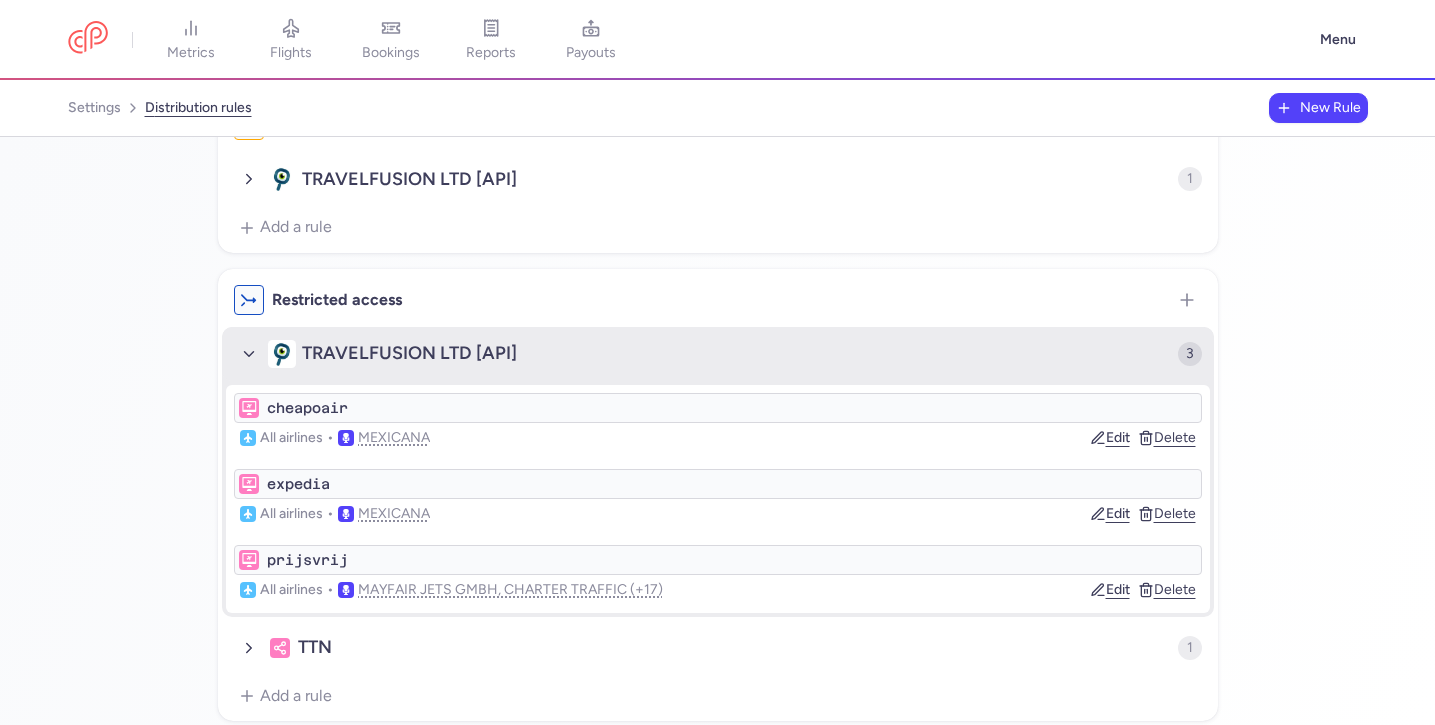 click on "TRAVELFUSION LTD [API]" 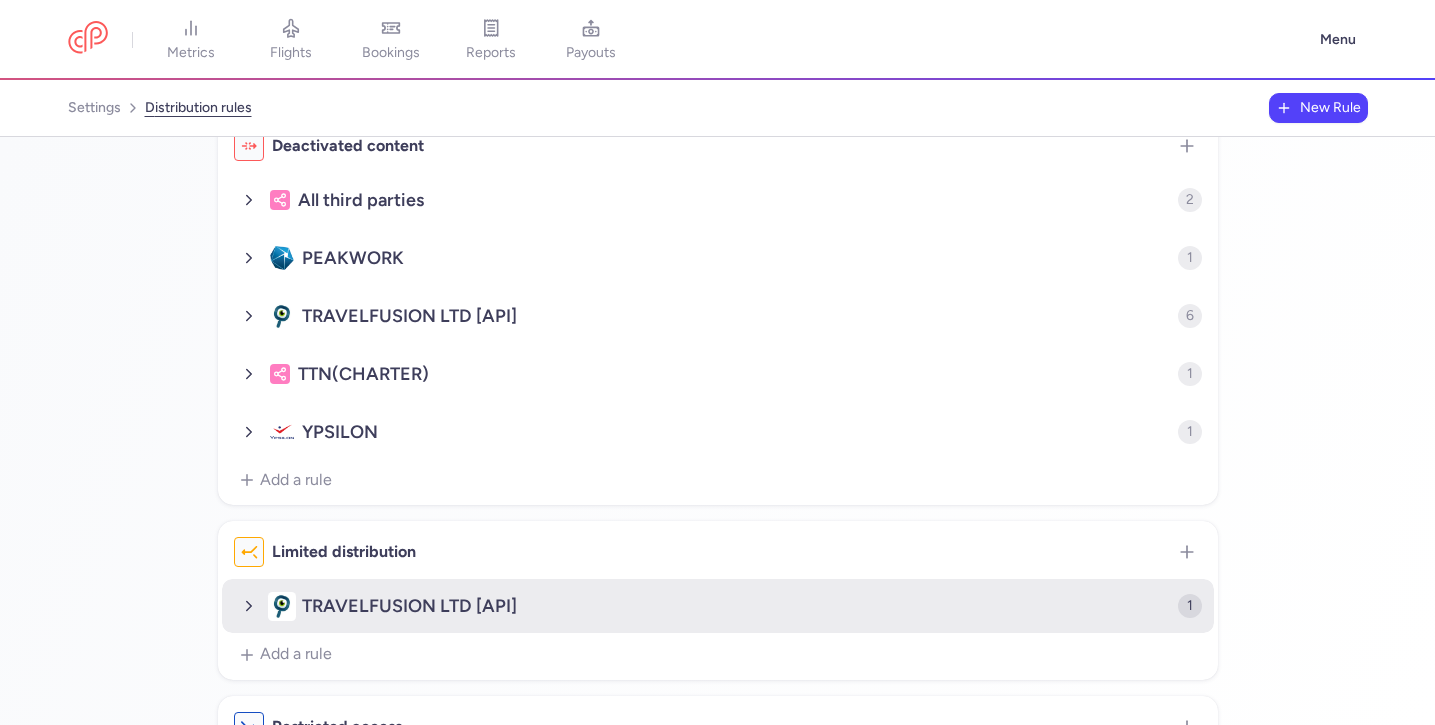 scroll, scrollTop: 39, scrollLeft: 0, axis: vertical 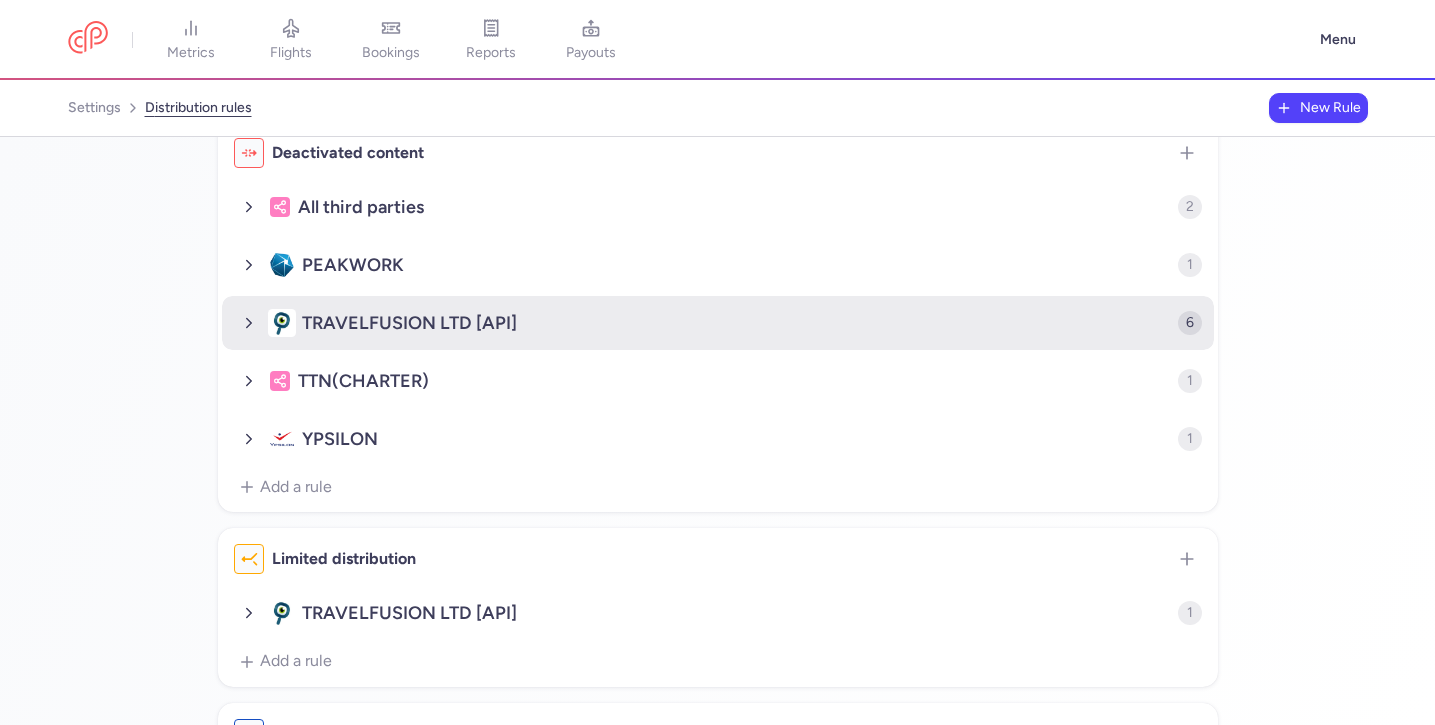 click on "TRAVELFUSION LTD [API]" 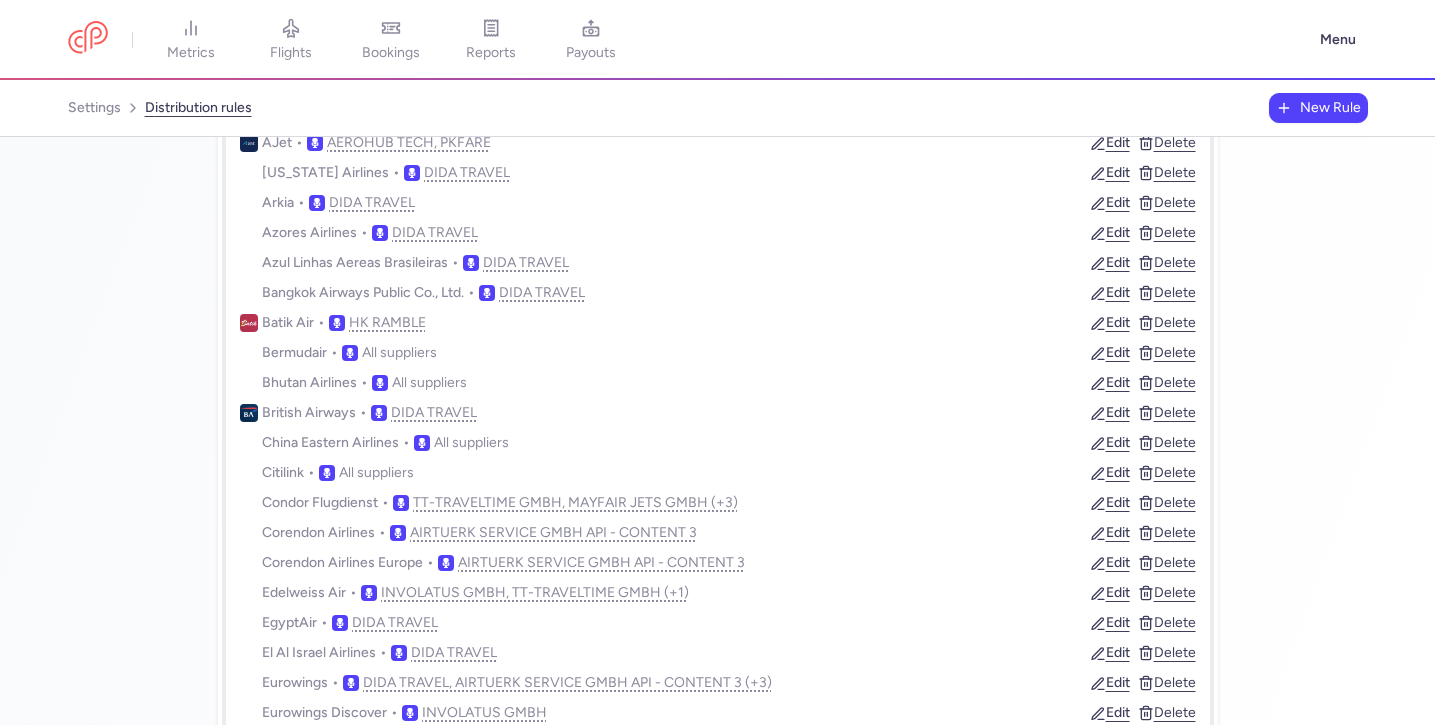 scroll, scrollTop: 974, scrollLeft: 0, axis: vertical 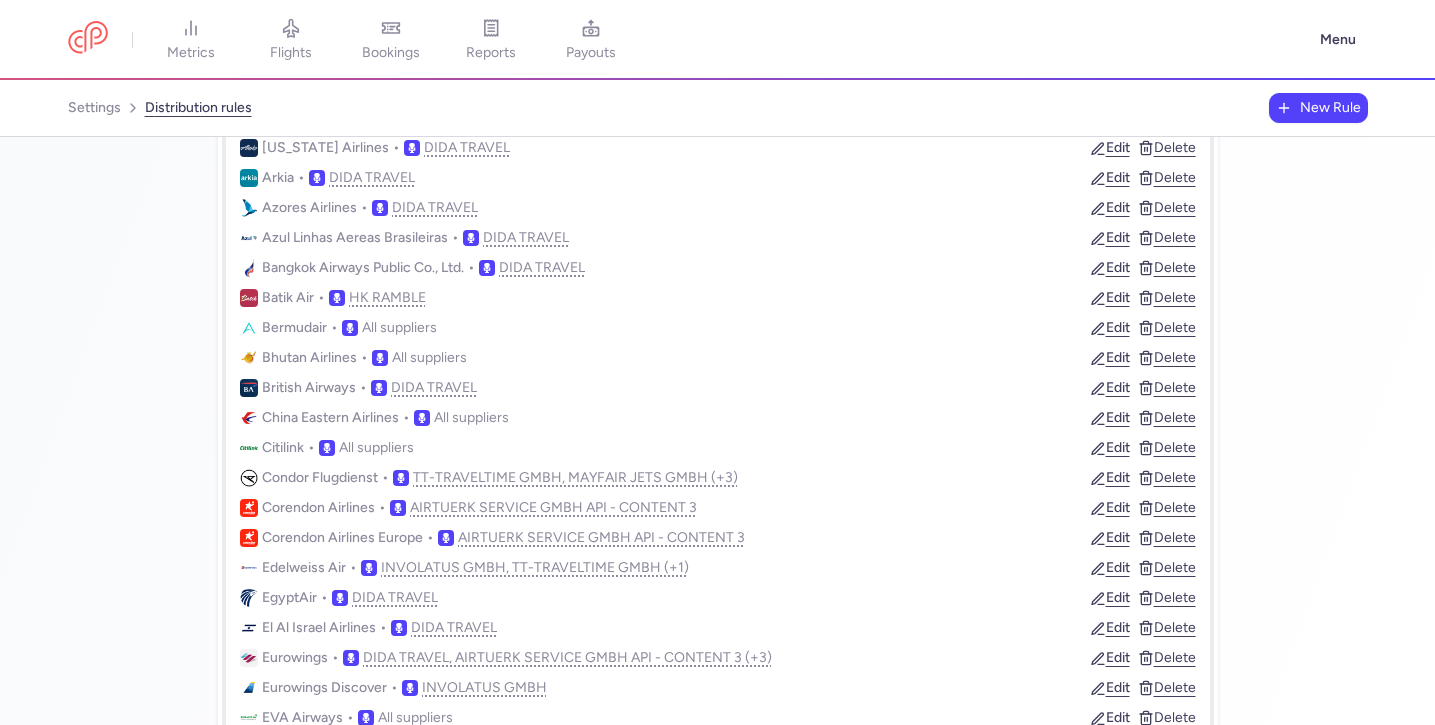 type 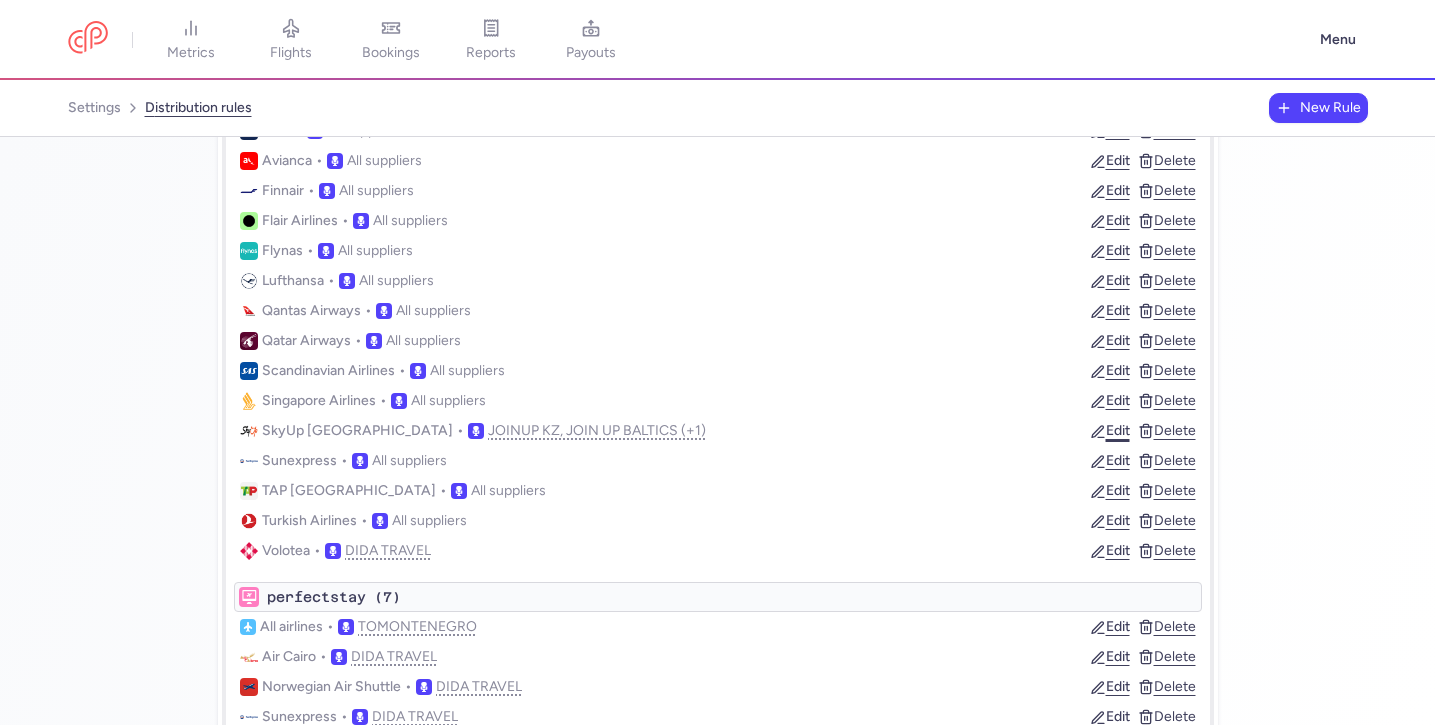 click on "Edit" 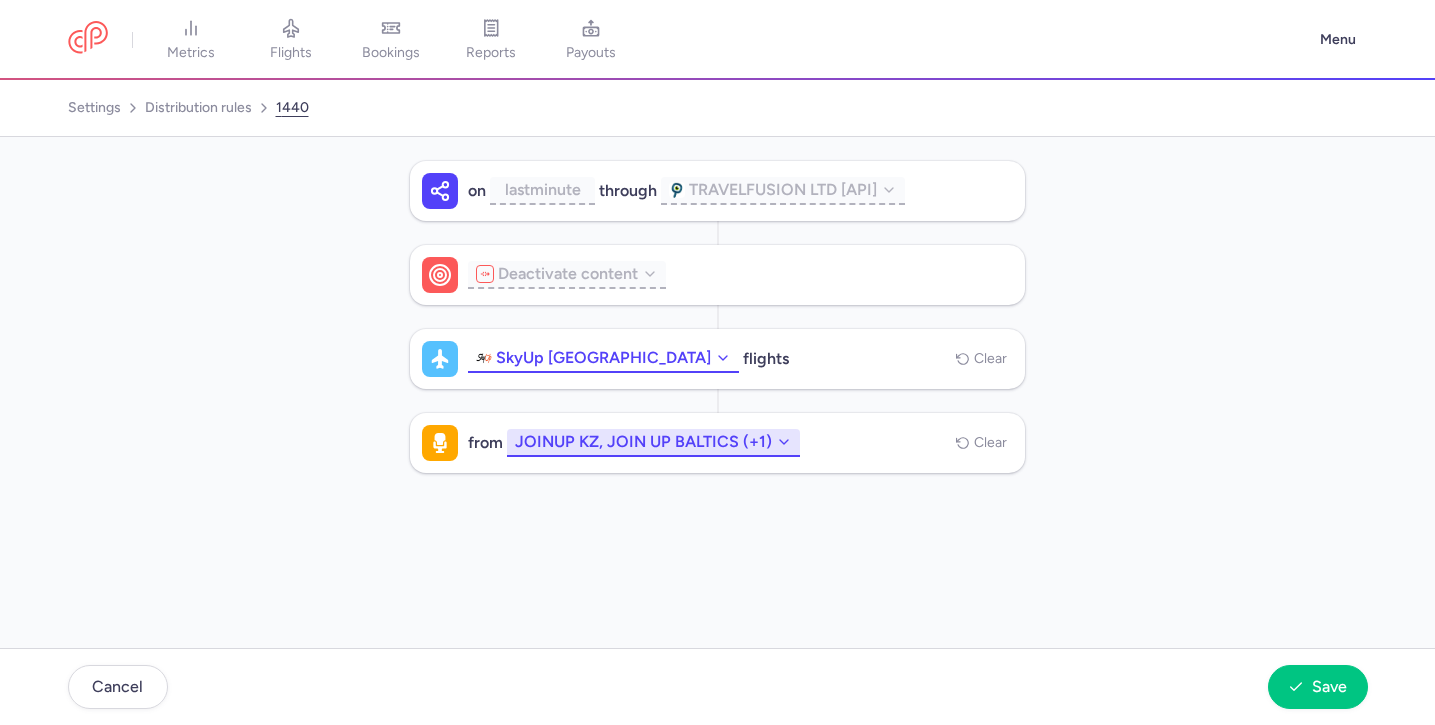 click on "JOINUP KZ, JOIN UP BALTICS (+1)" 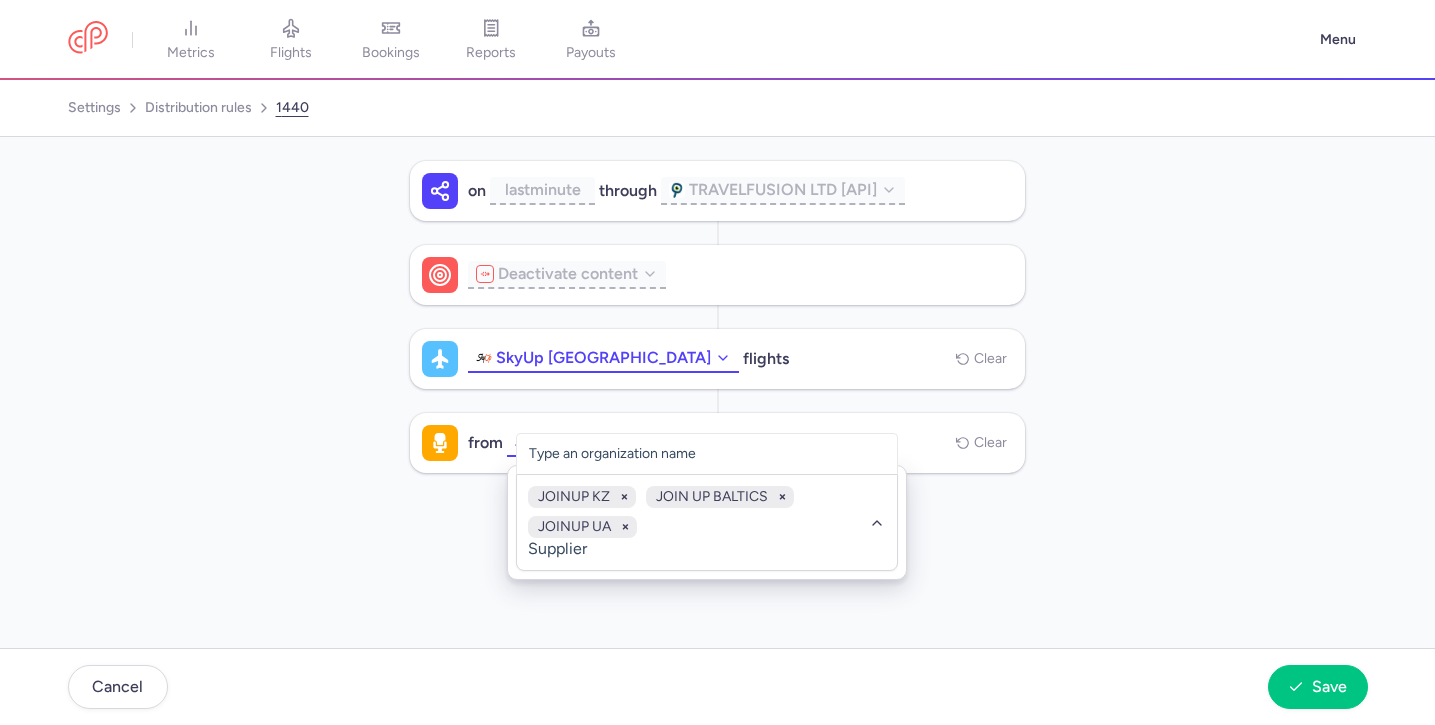 click on "On lastminute through TRAVELFUSION LTD [API] Deactivate content  SkyUp Malta flights  Clear  from JOINUP KZ, JOIN UP BALTICS (+1)  Clear" at bounding box center [717, 392] 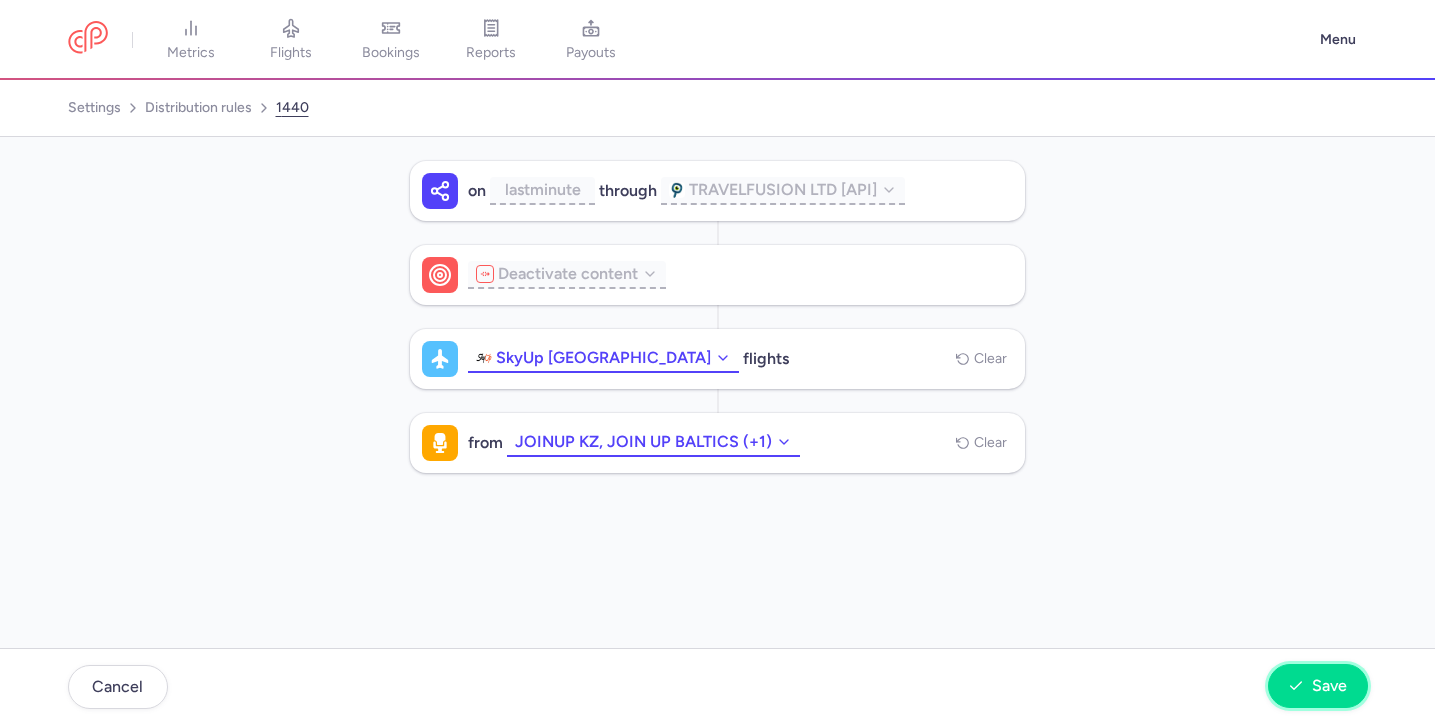 click on "Save" at bounding box center (1329, 686) 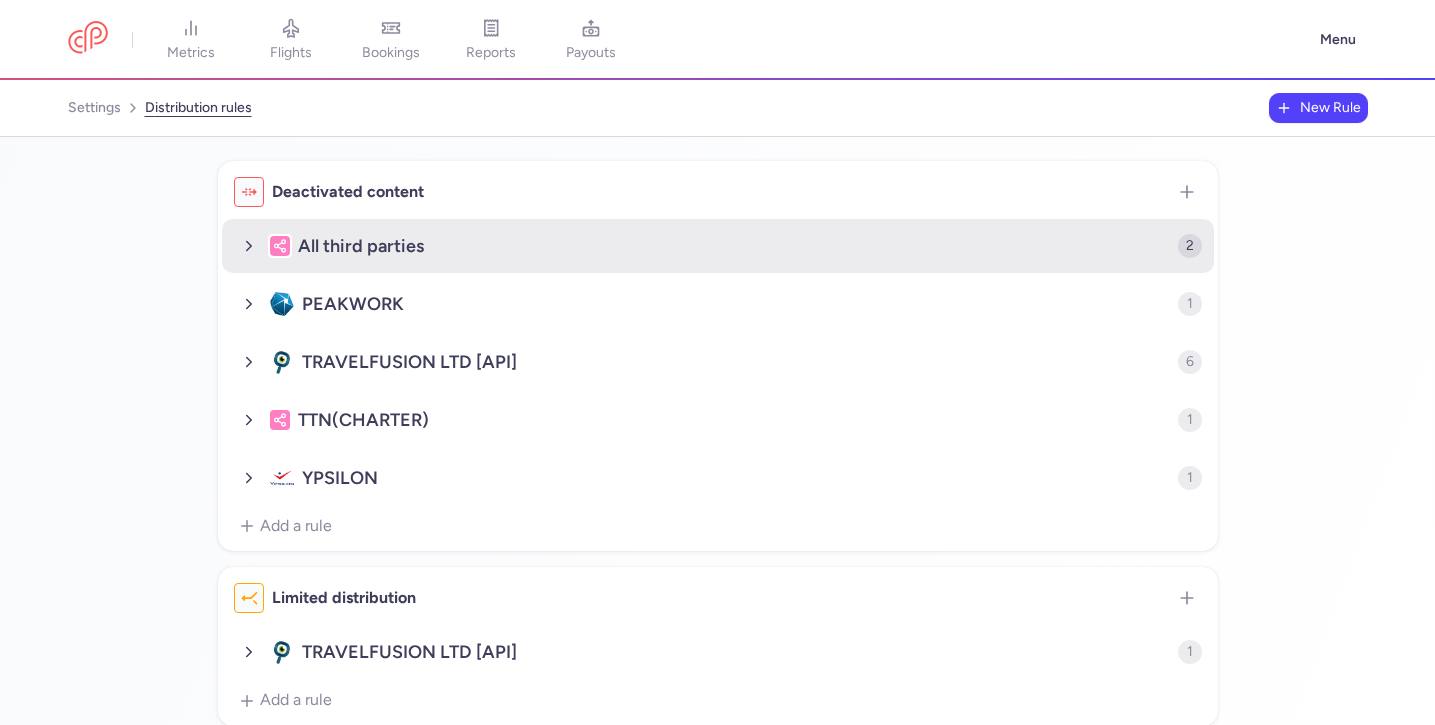 click on "All third parties 2" at bounding box center (718, 246) 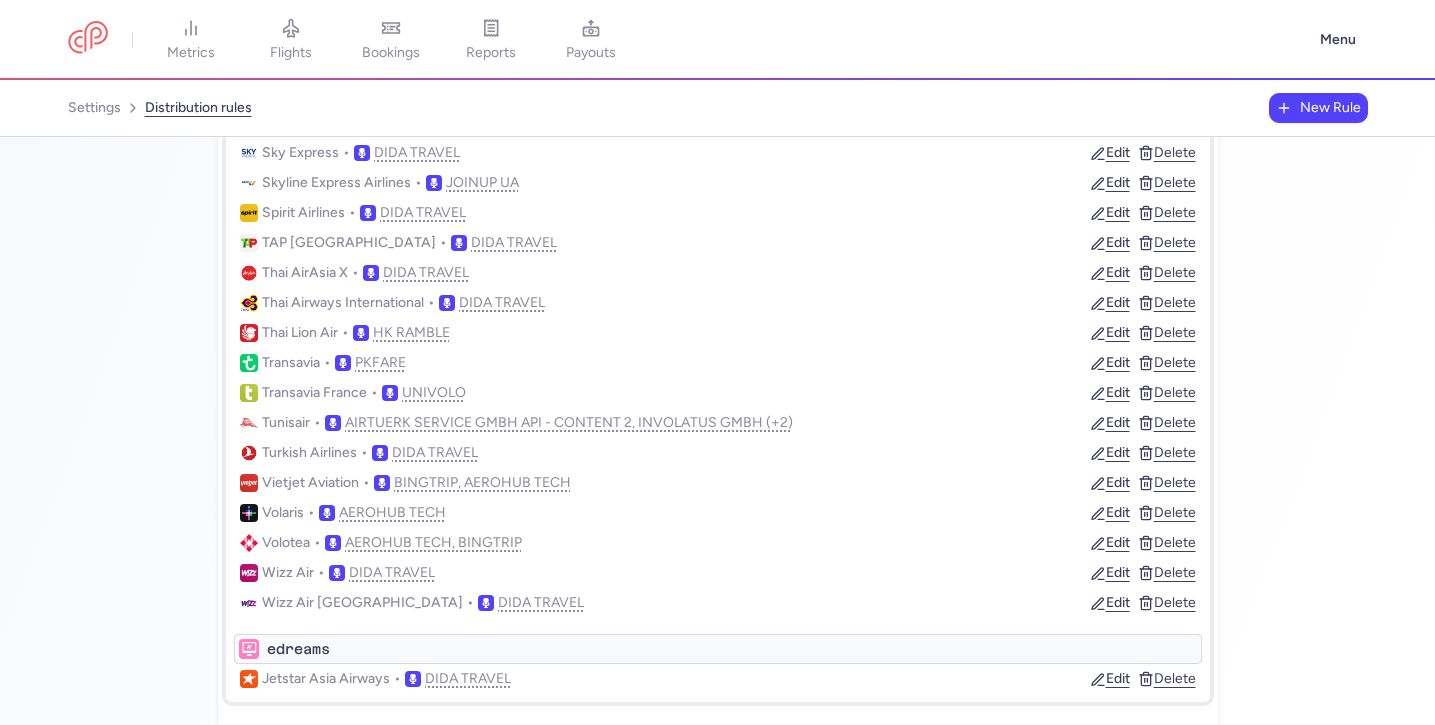 scroll, scrollTop: 1645, scrollLeft: 0, axis: vertical 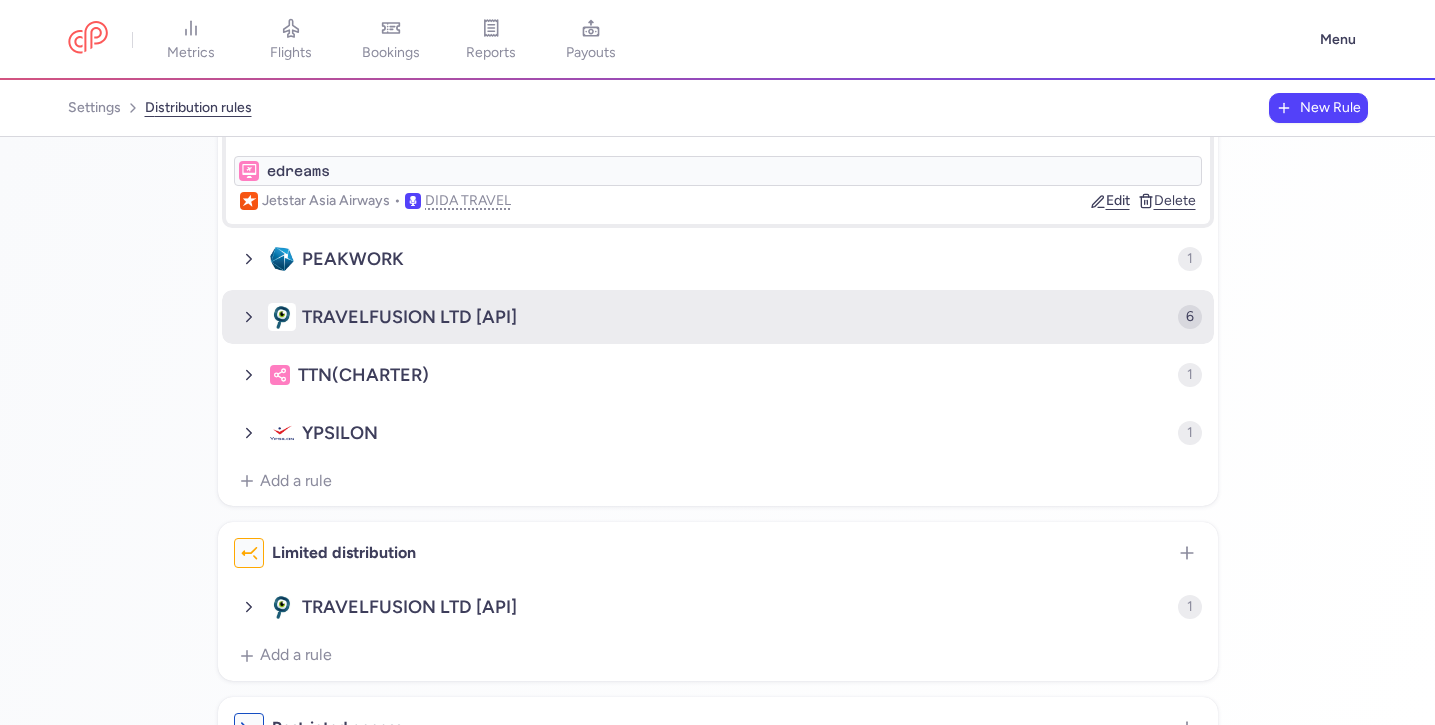 click on "TRAVELFUSION LTD [API]" 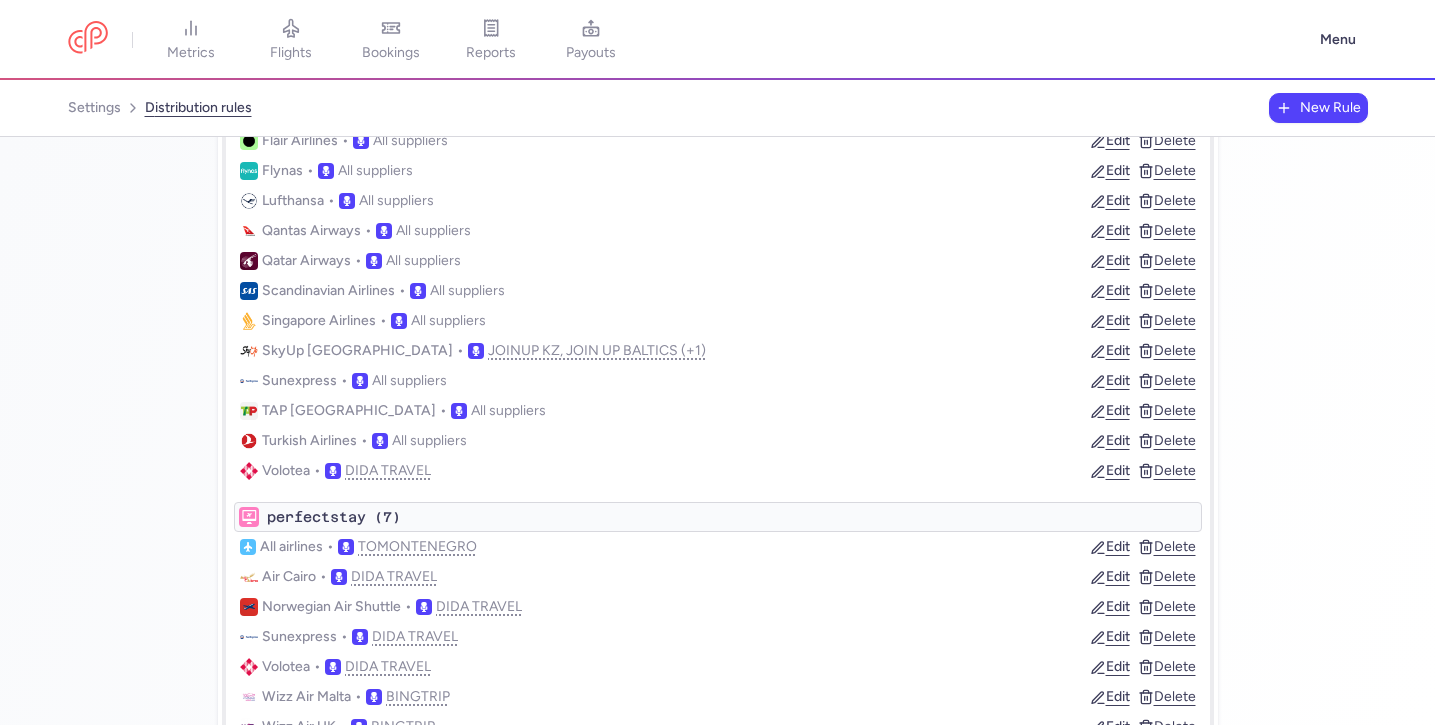scroll, scrollTop: 5565, scrollLeft: 0, axis: vertical 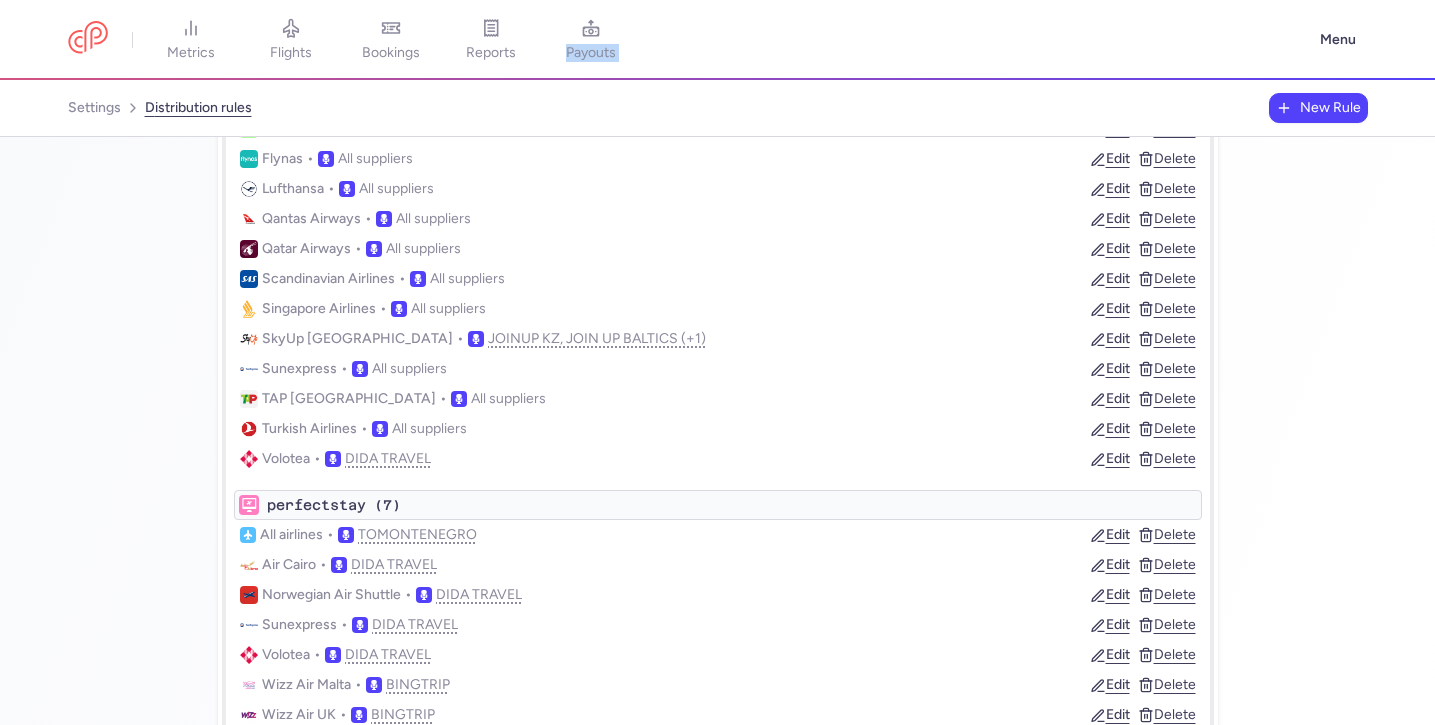 click on "metrics flights bookings reports payouts Menu" at bounding box center [718, 40] 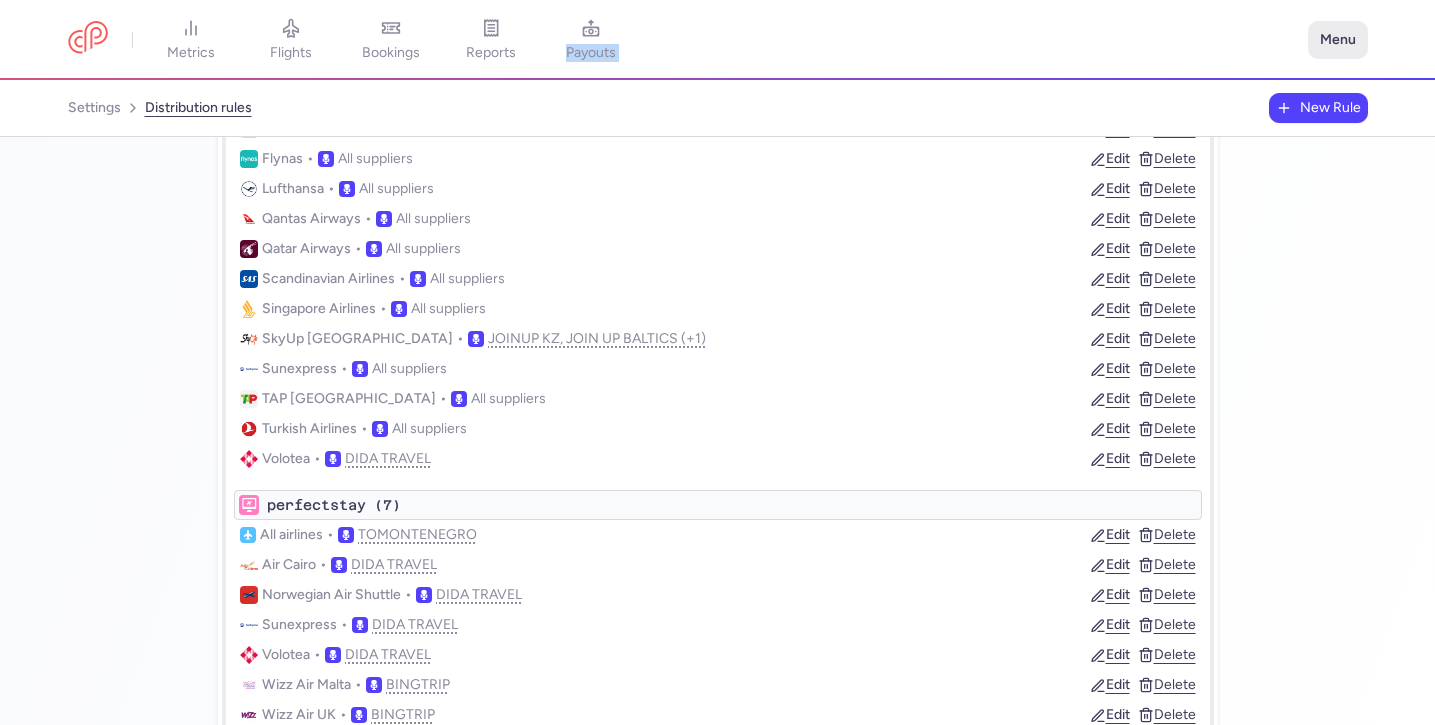 click on "Menu" at bounding box center (1338, 40) 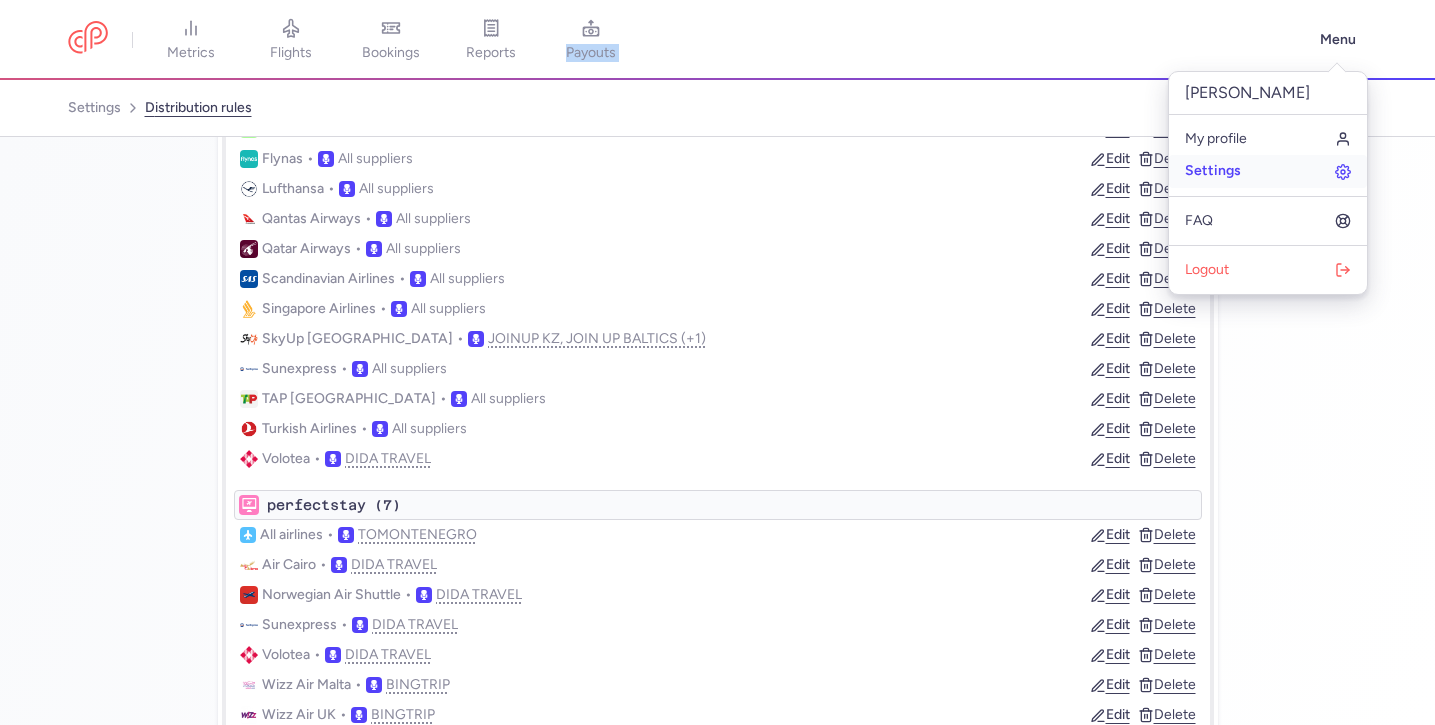 click on "Settings" at bounding box center [1268, 171] 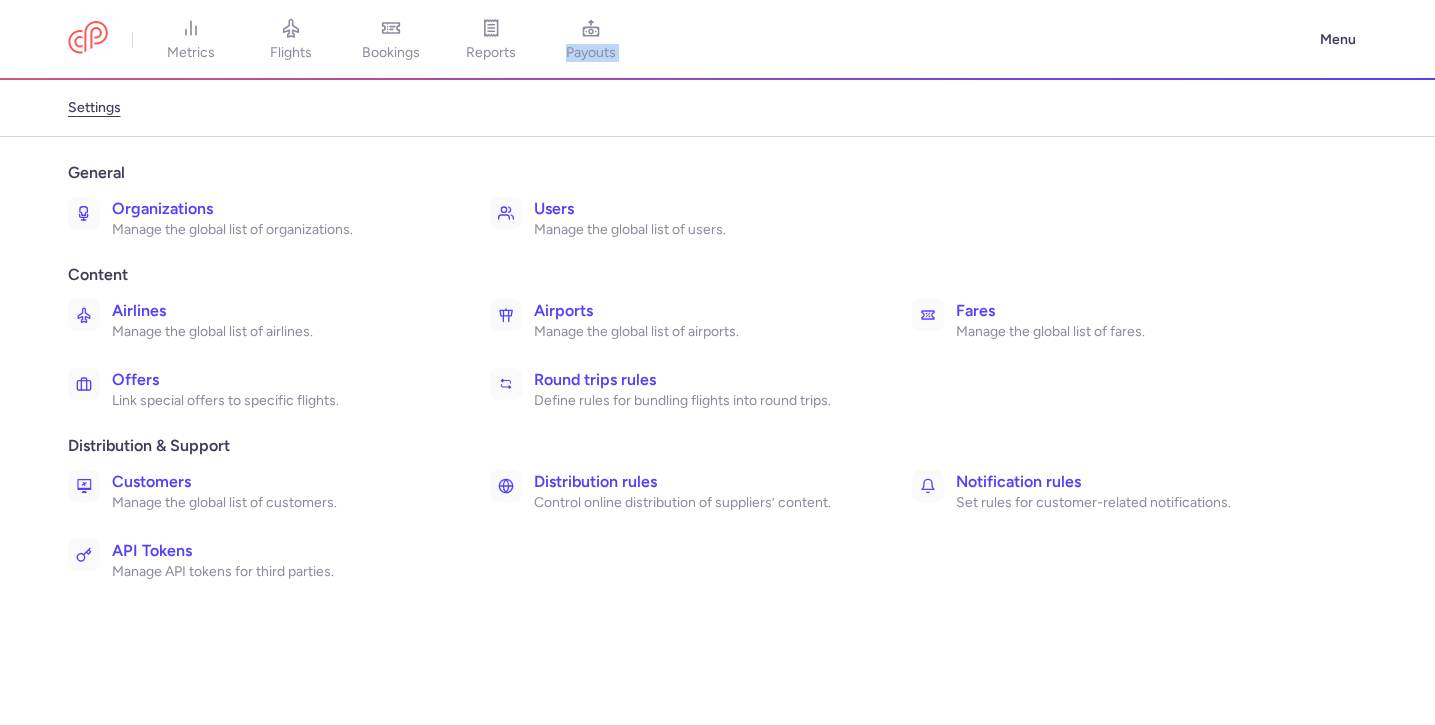 click on "Manage the global list of organizations." at bounding box center (279, 230) 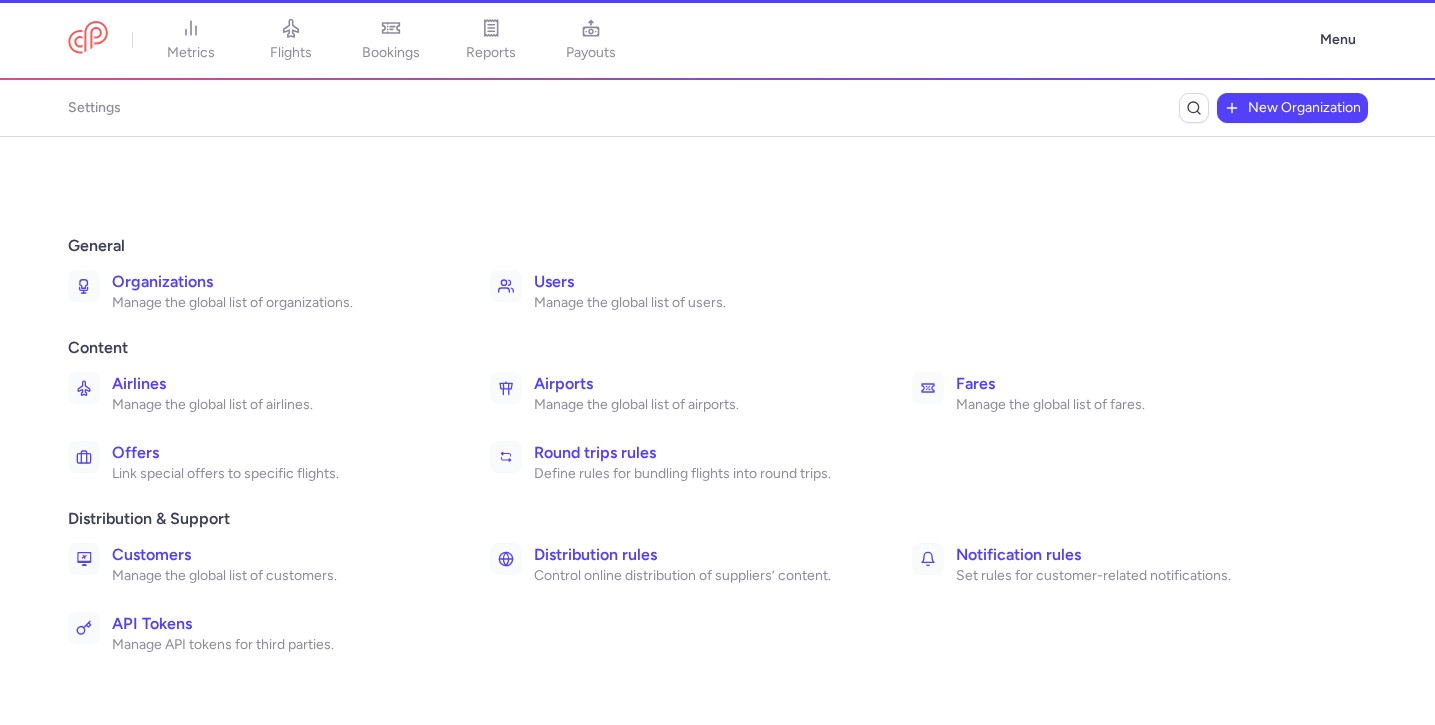 scroll, scrollTop: 0, scrollLeft: 0, axis: both 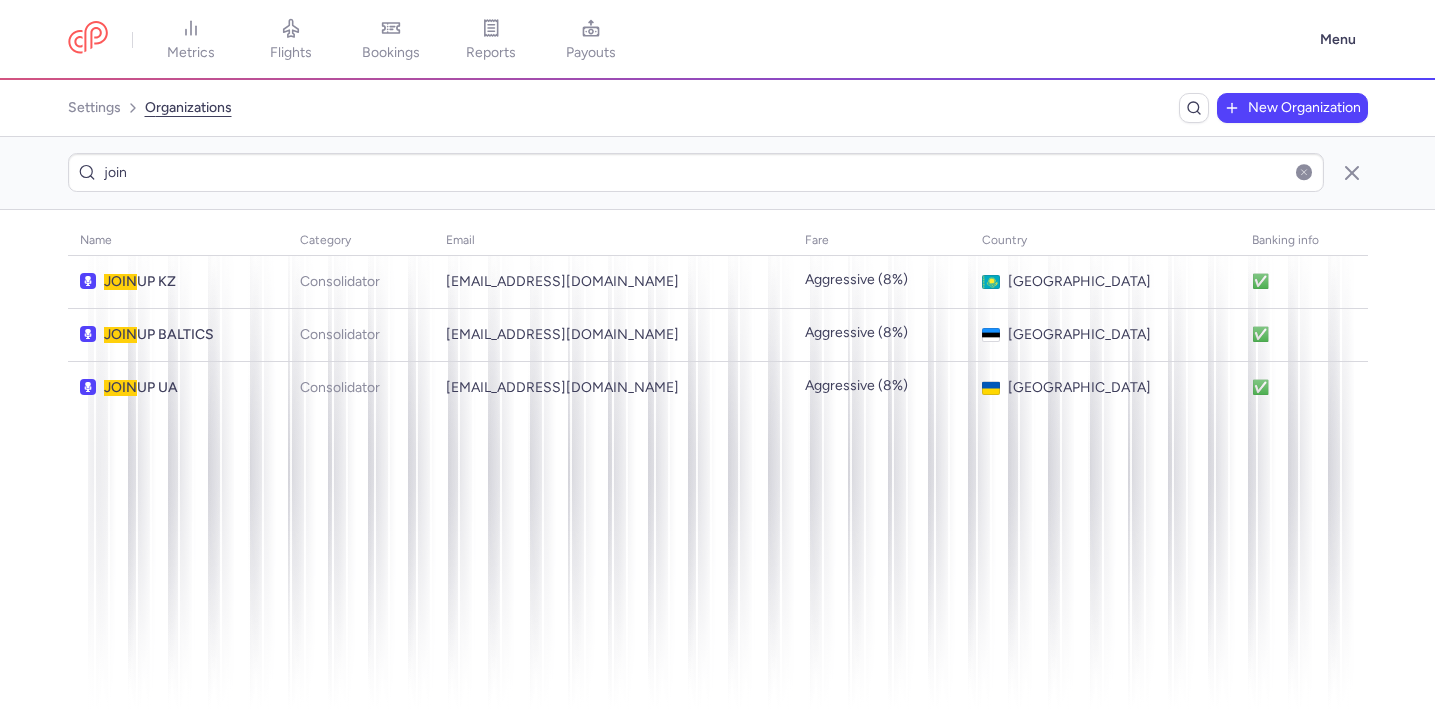 type on "join" 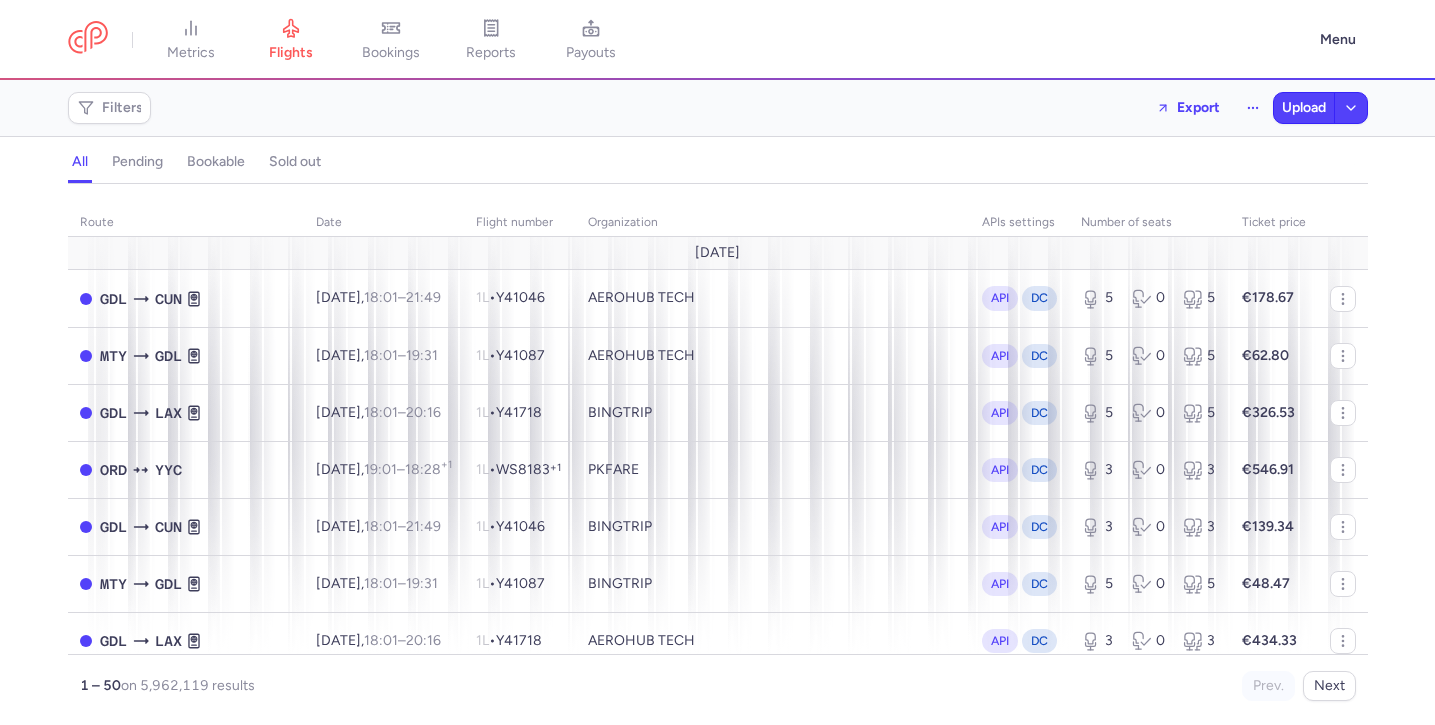 scroll, scrollTop: 0, scrollLeft: 0, axis: both 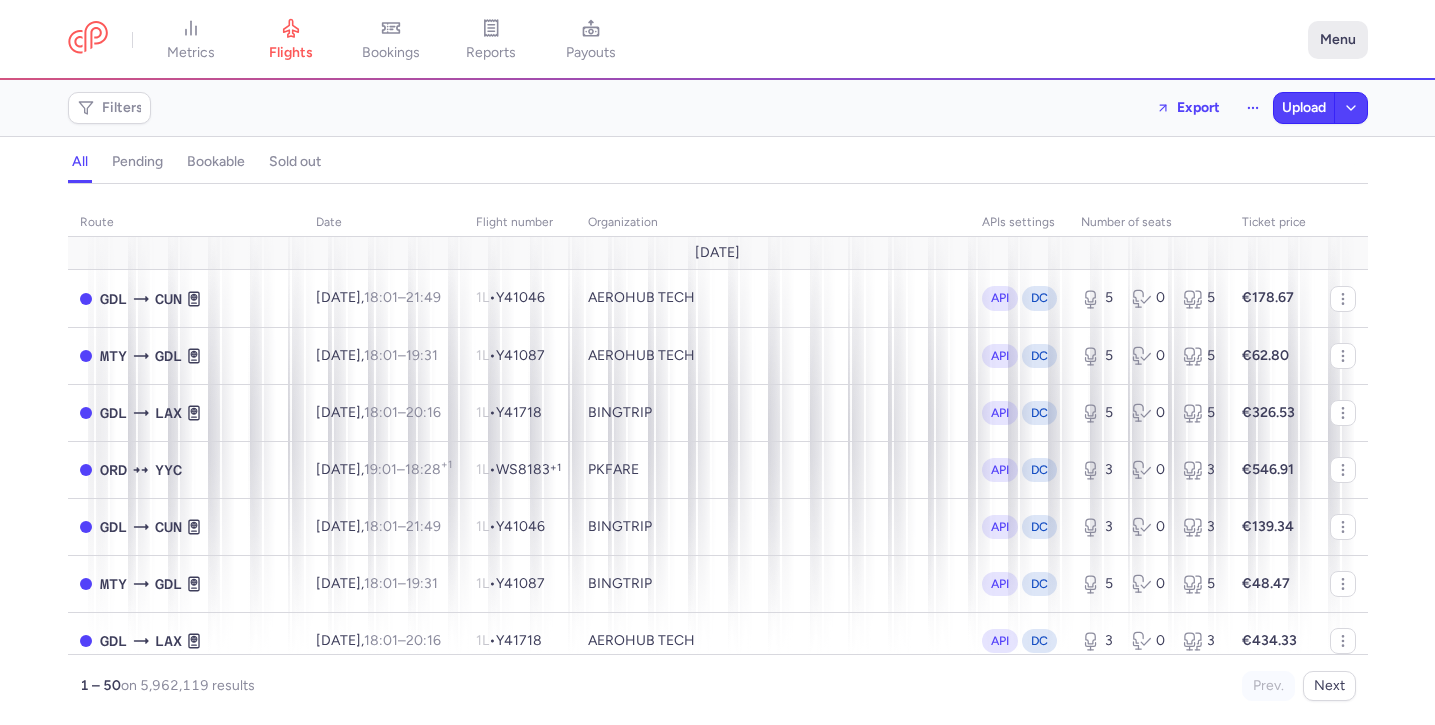 click on "Menu" at bounding box center [1338, 40] 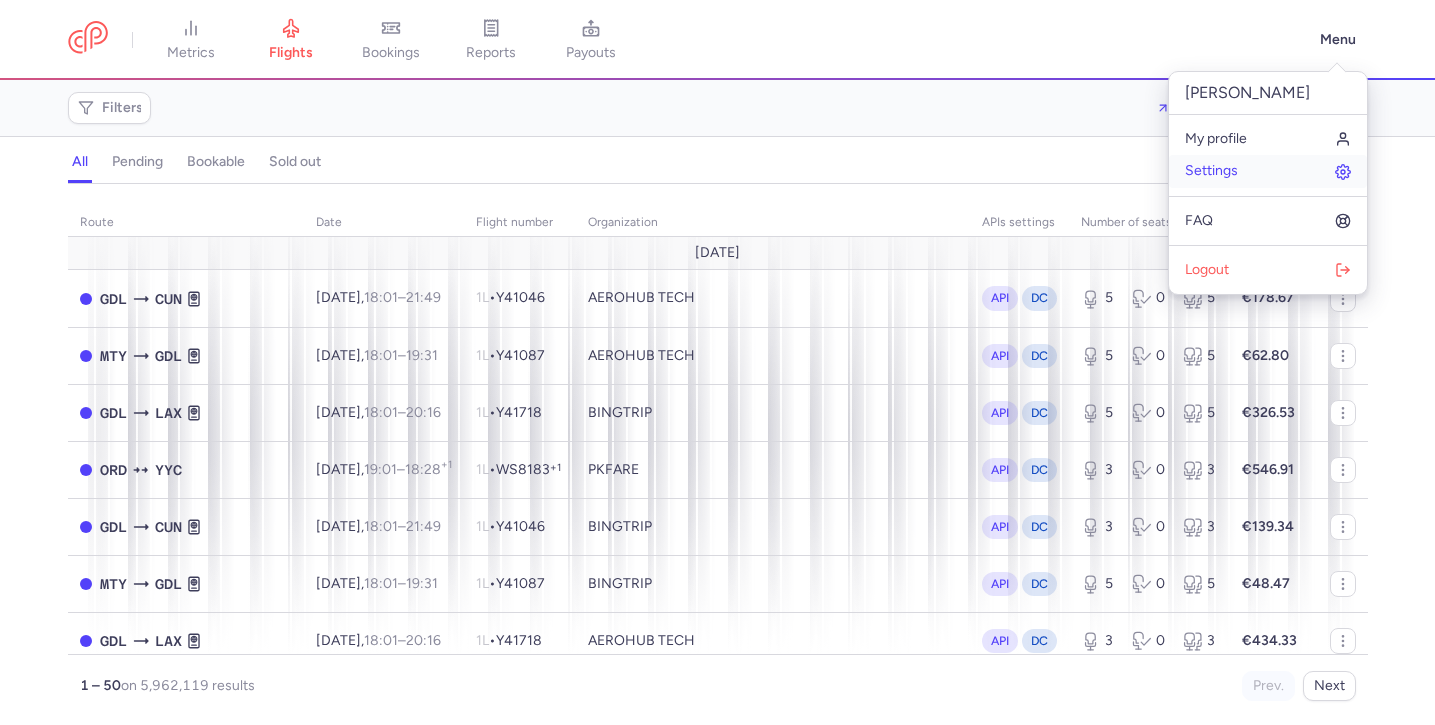 click on "Settings" at bounding box center [1268, 171] 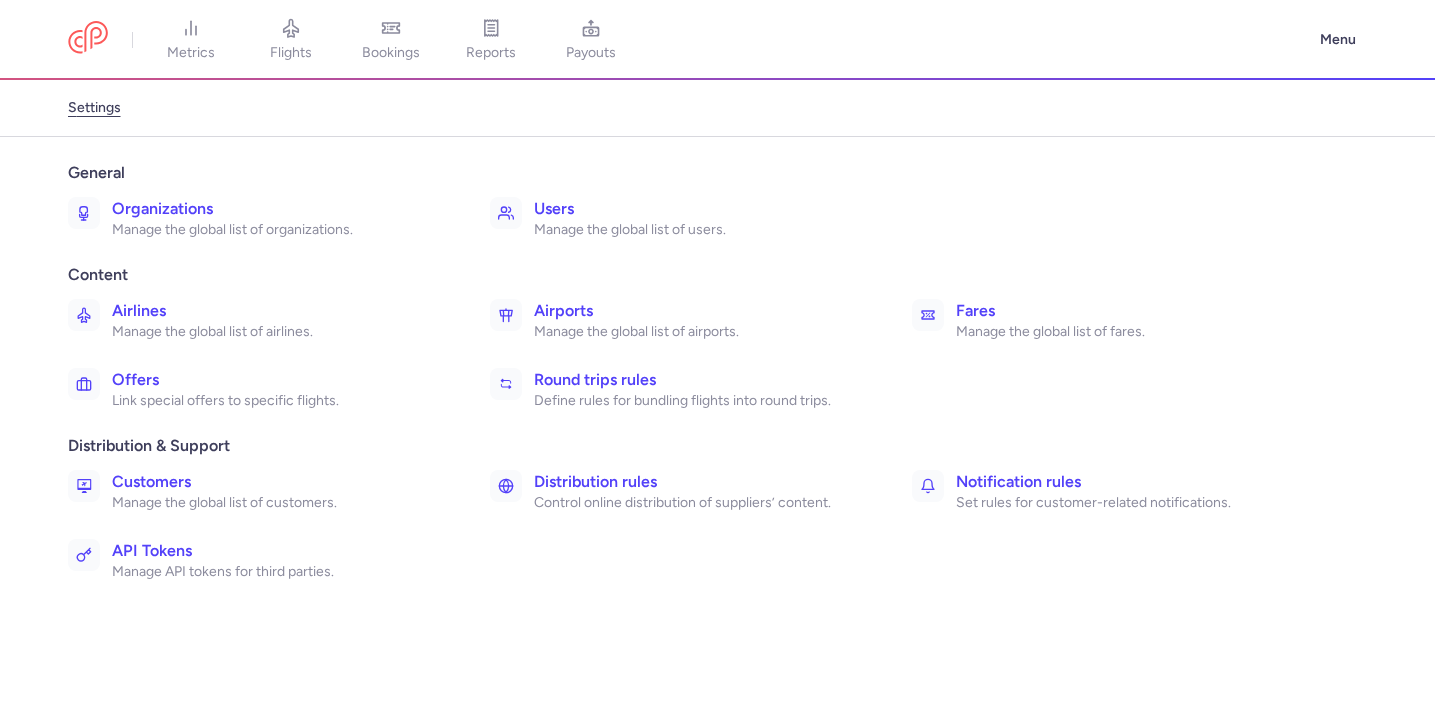 click on "Organizations" at bounding box center [279, 209] 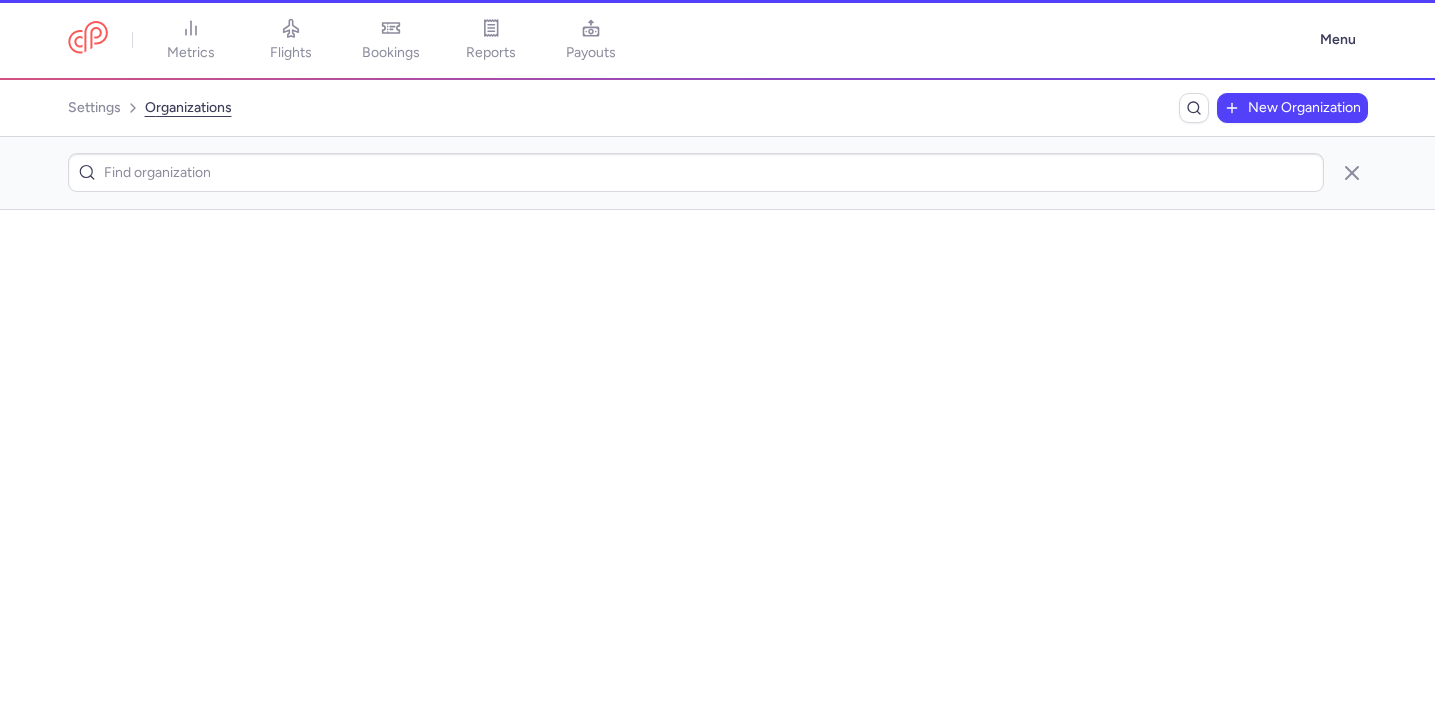 scroll, scrollTop: 0, scrollLeft: 0, axis: both 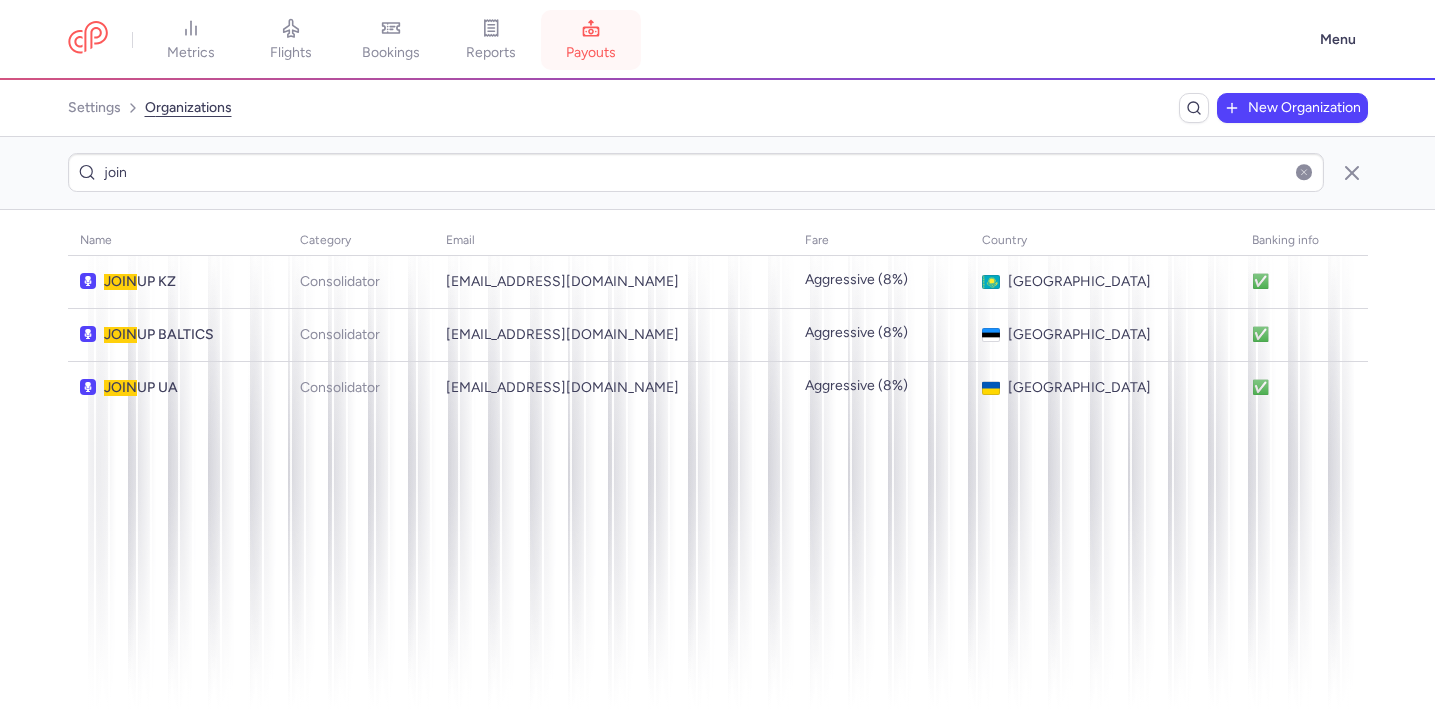 type on "join" 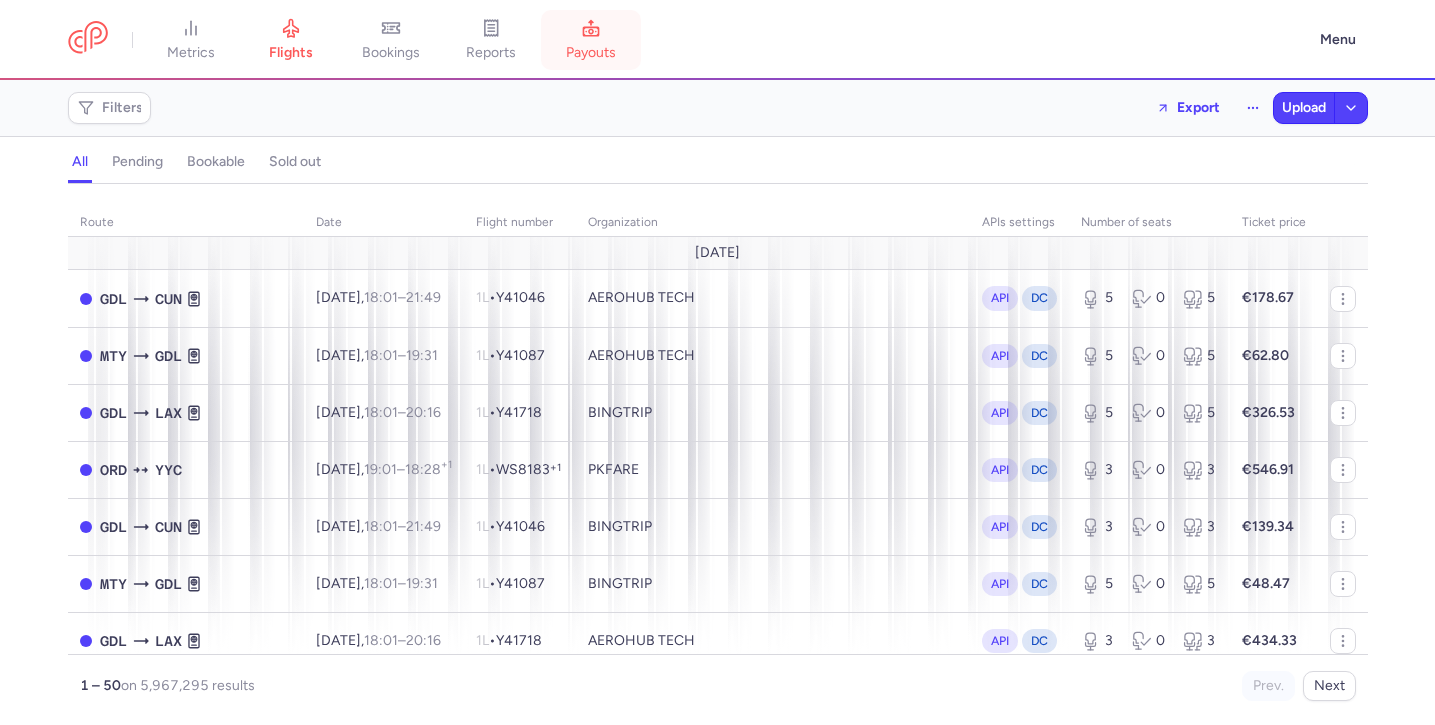 scroll, scrollTop: 0, scrollLeft: 0, axis: both 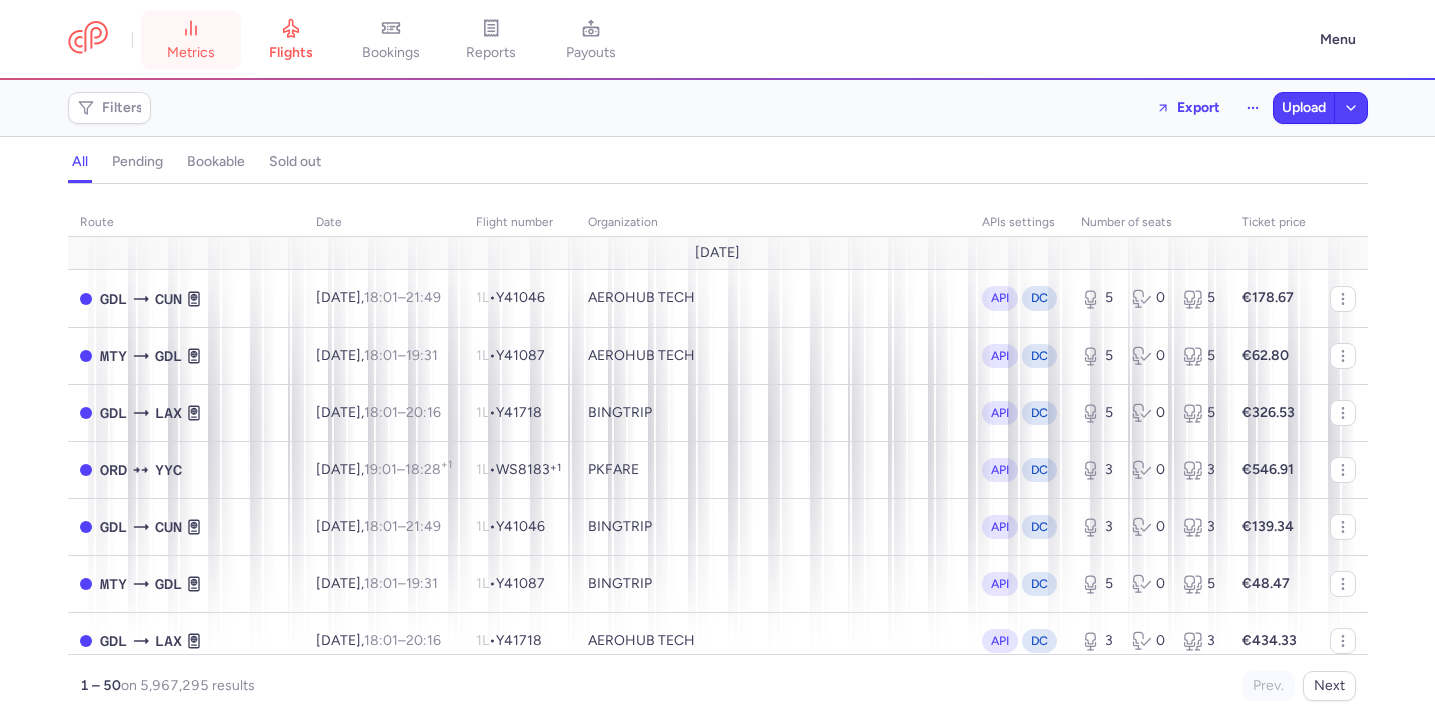 click on "metrics" at bounding box center (191, 40) 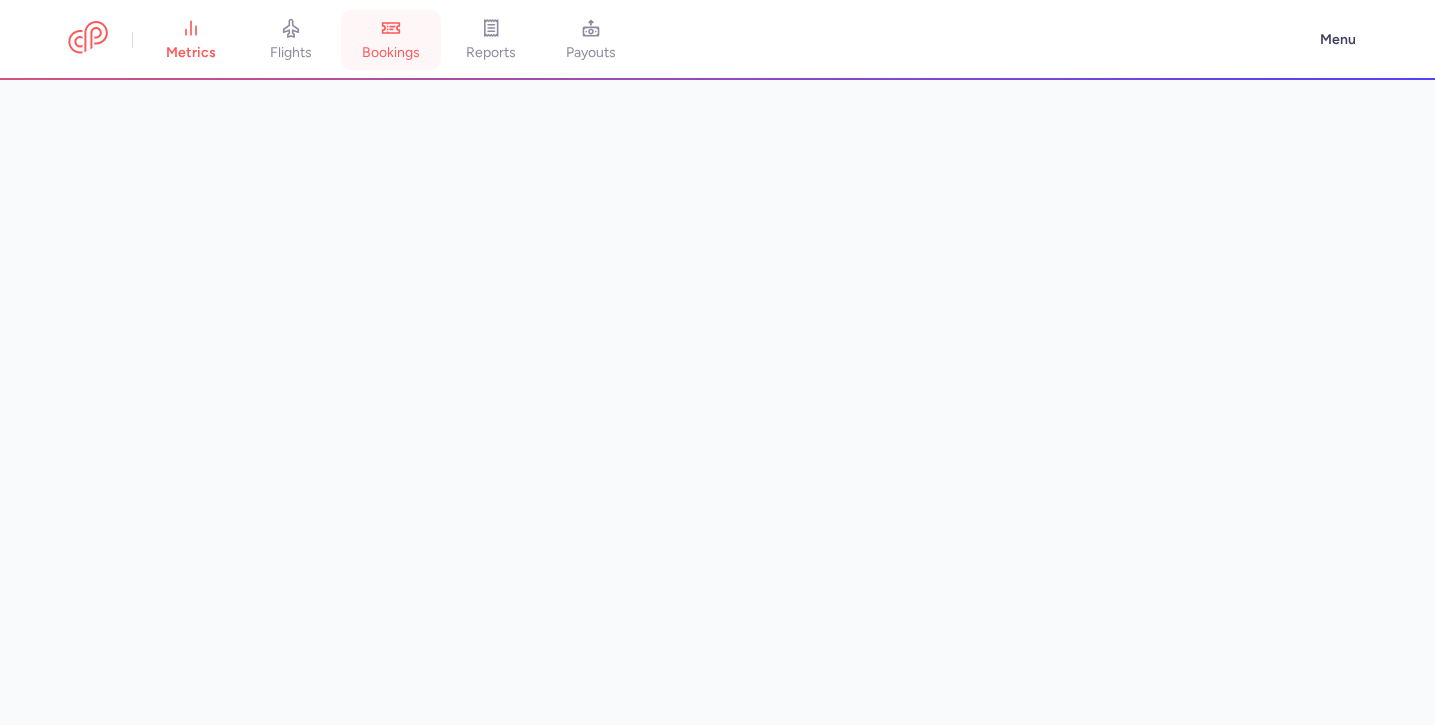 click 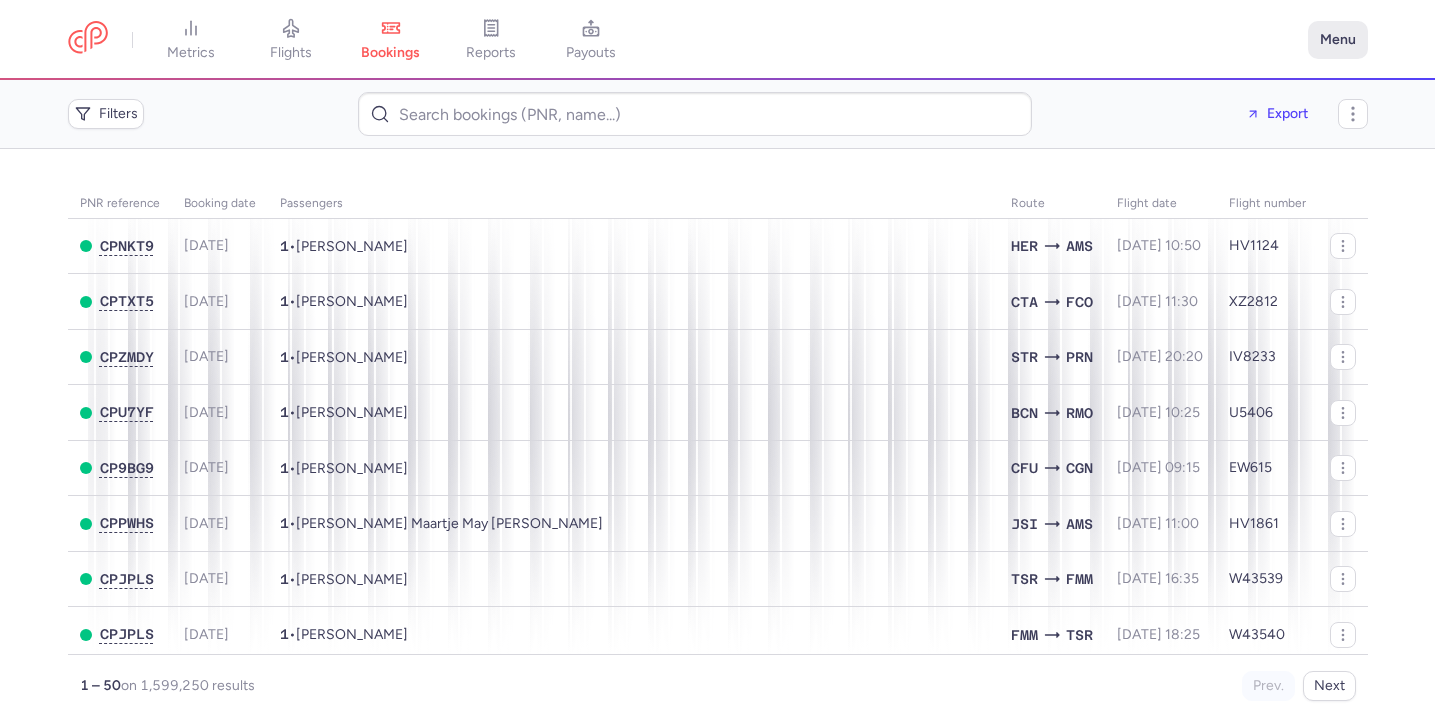 click on "Menu" at bounding box center (1338, 40) 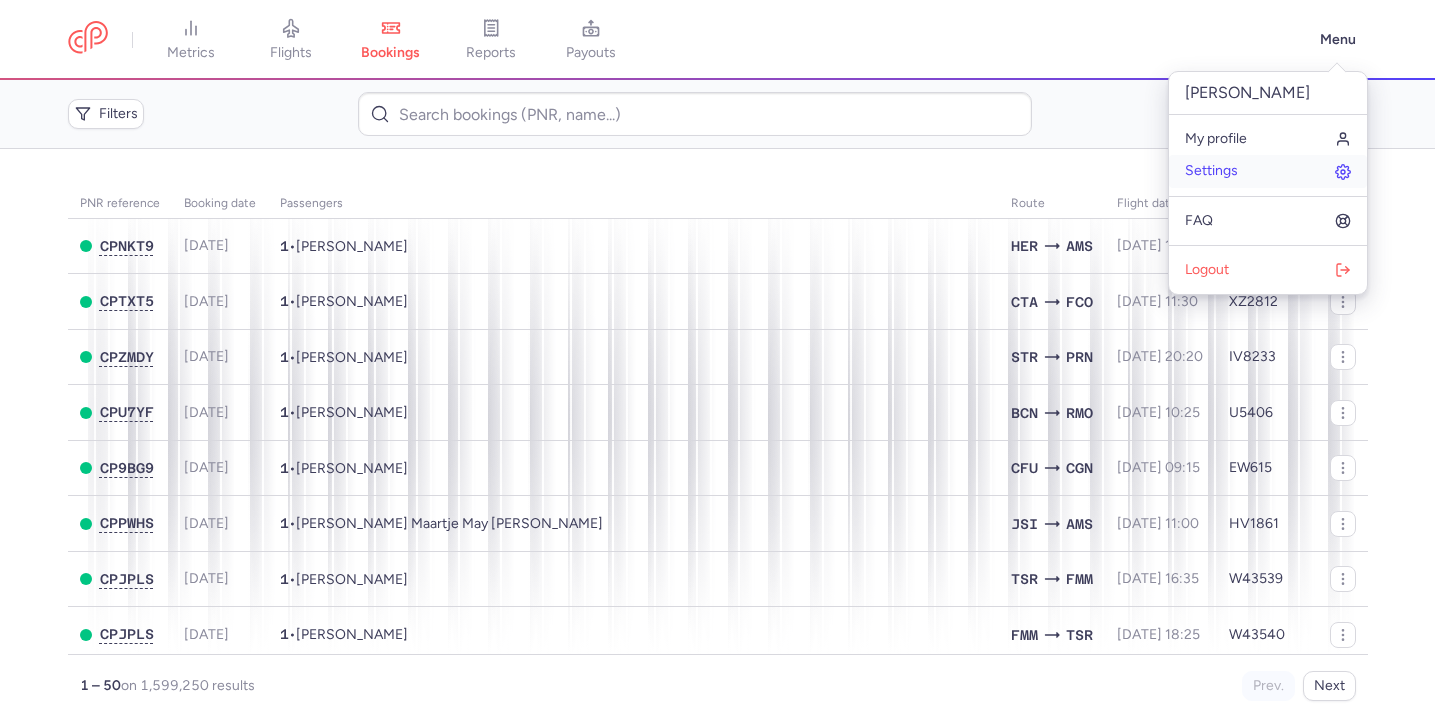 click on "Settings" at bounding box center (1268, 171) 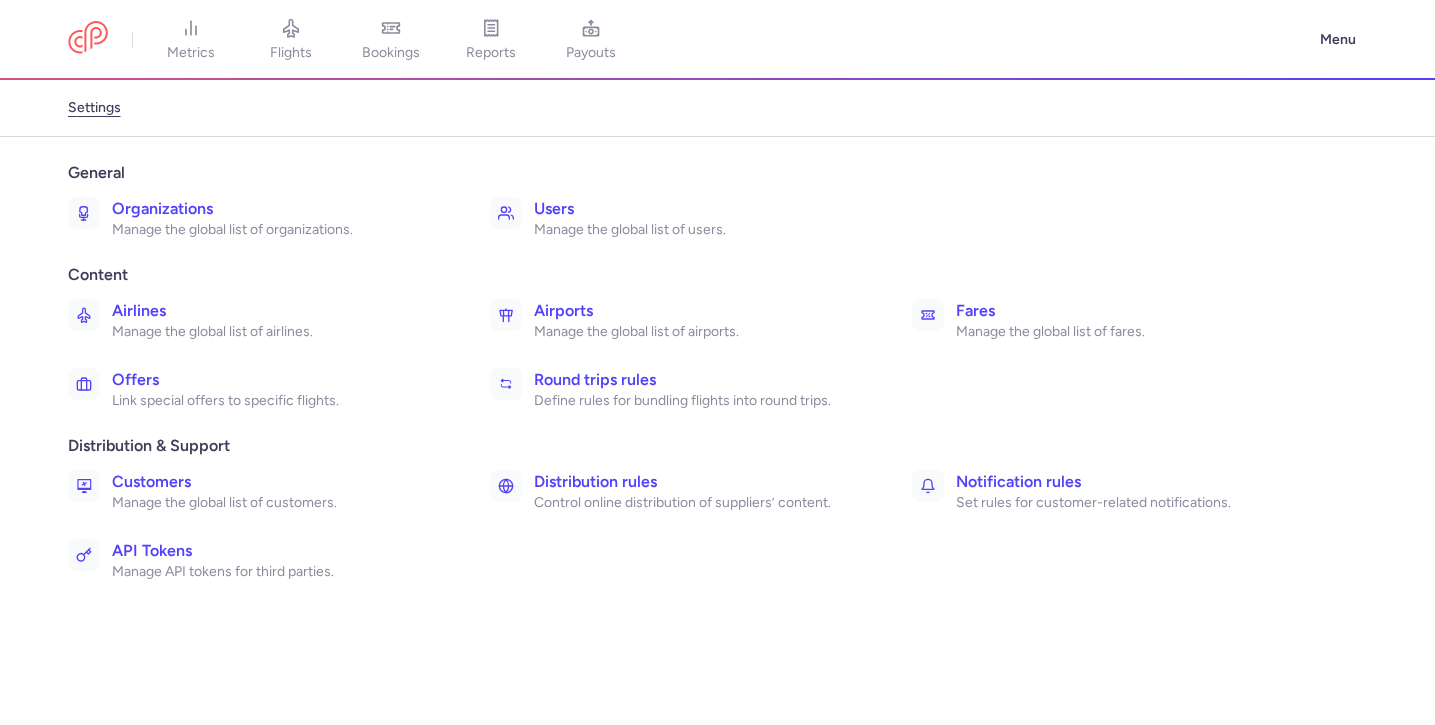click on "Manage the global list of organizations." at bounding box center (279, 230) 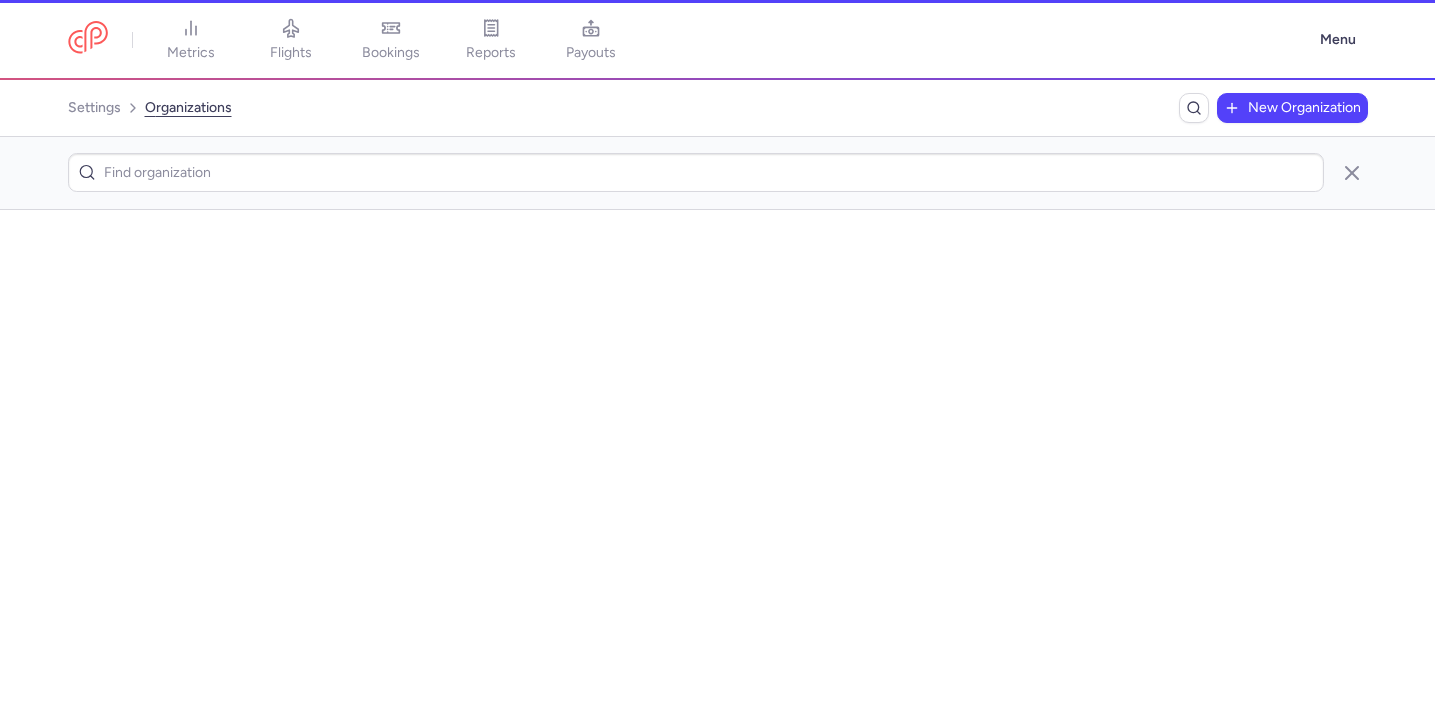scroll, scrollTop: 0, scrollLeft: 0, axis: both 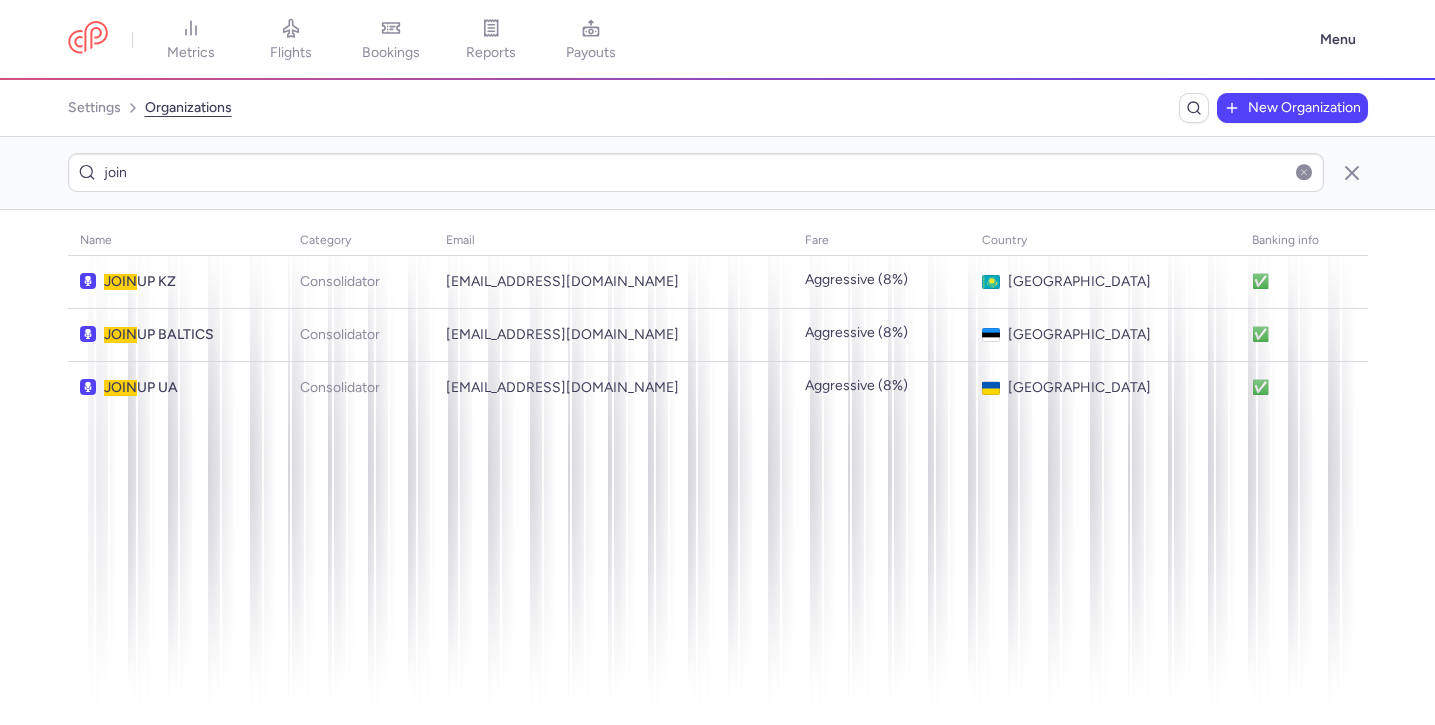 type on "join" 